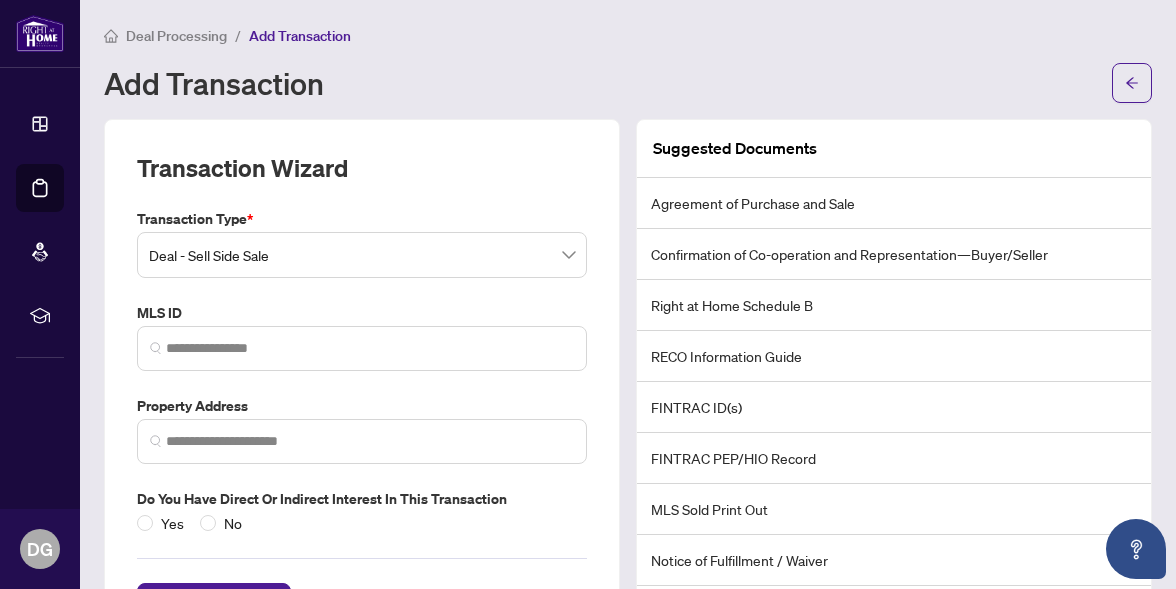 scroll, scrollTop: 0, scrollLeft: 0, axis: both 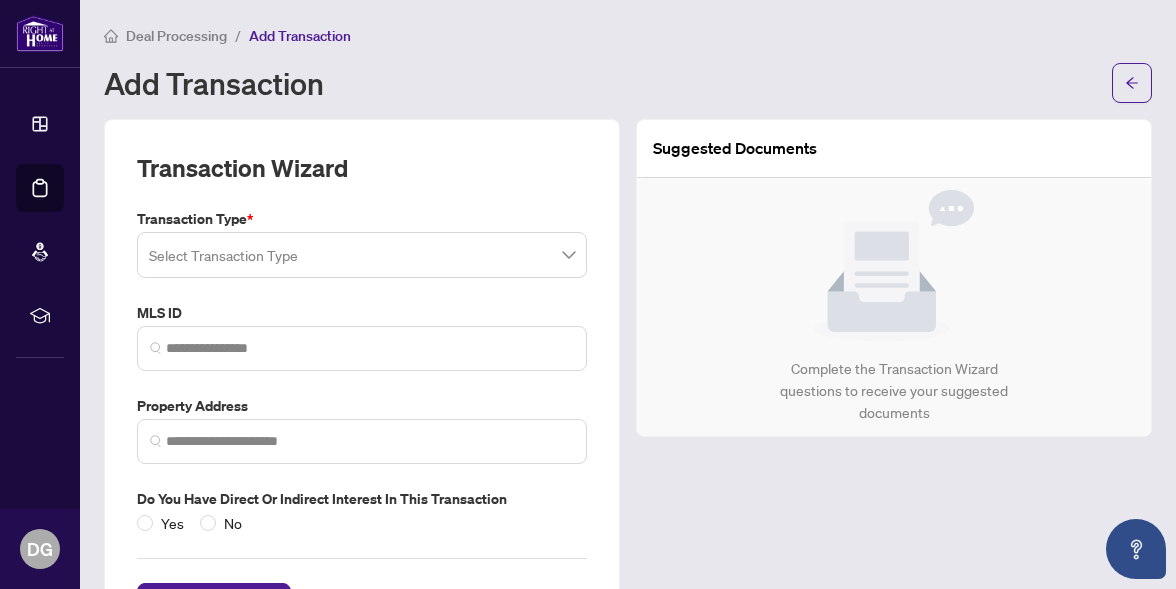 click at bounding box center (353, 258) 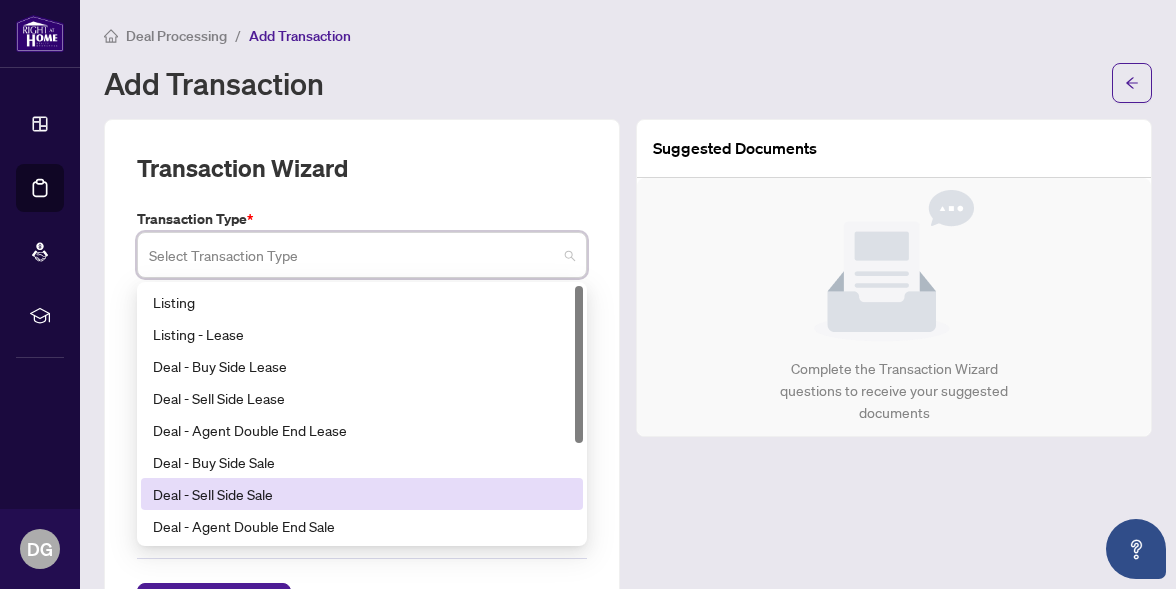 click on "Deal - Sell Side Sale" at bounding box center [362, 494] 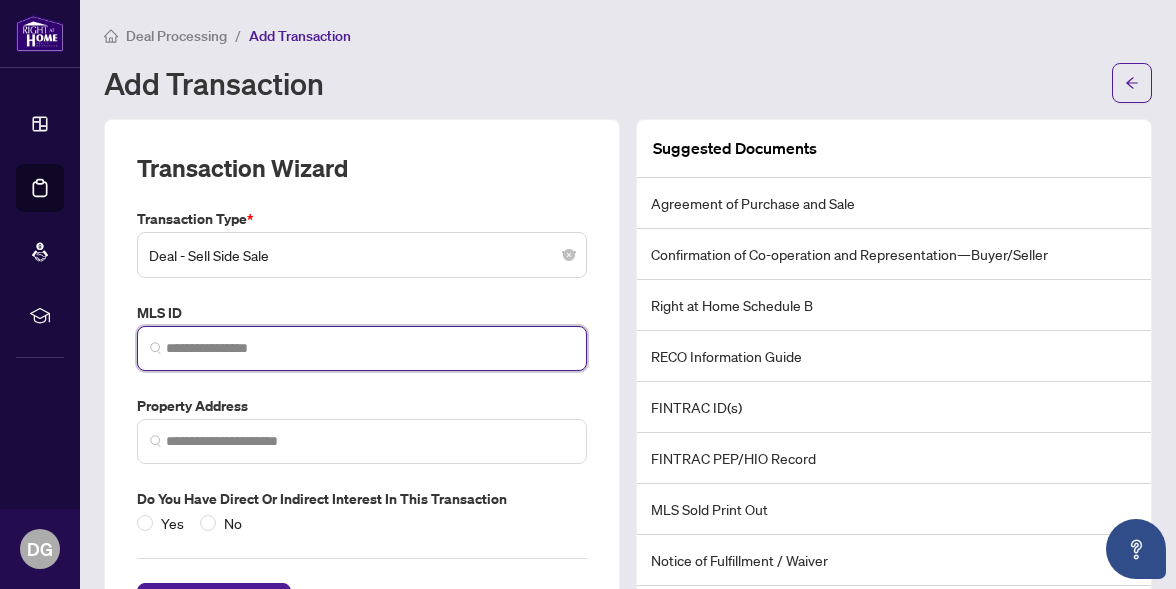 click at bounding box center (370, 348) 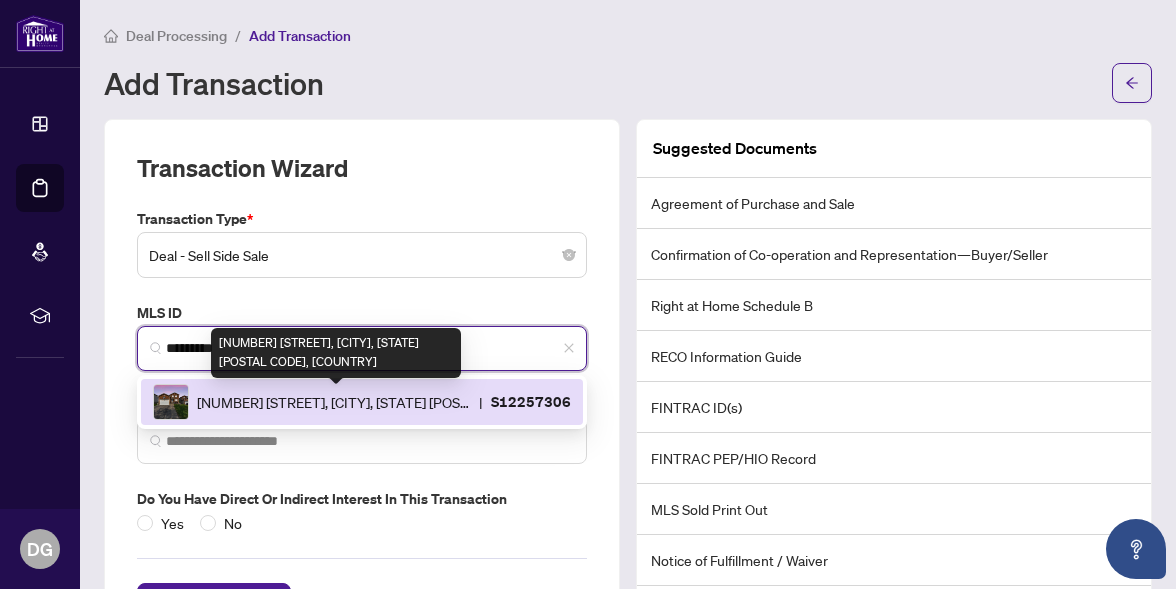 click on "[NUMBER] [STREET], [CITY], [STATE] [POSTAL CODE], [COUNTRY]" at bounding box center [334, 402] 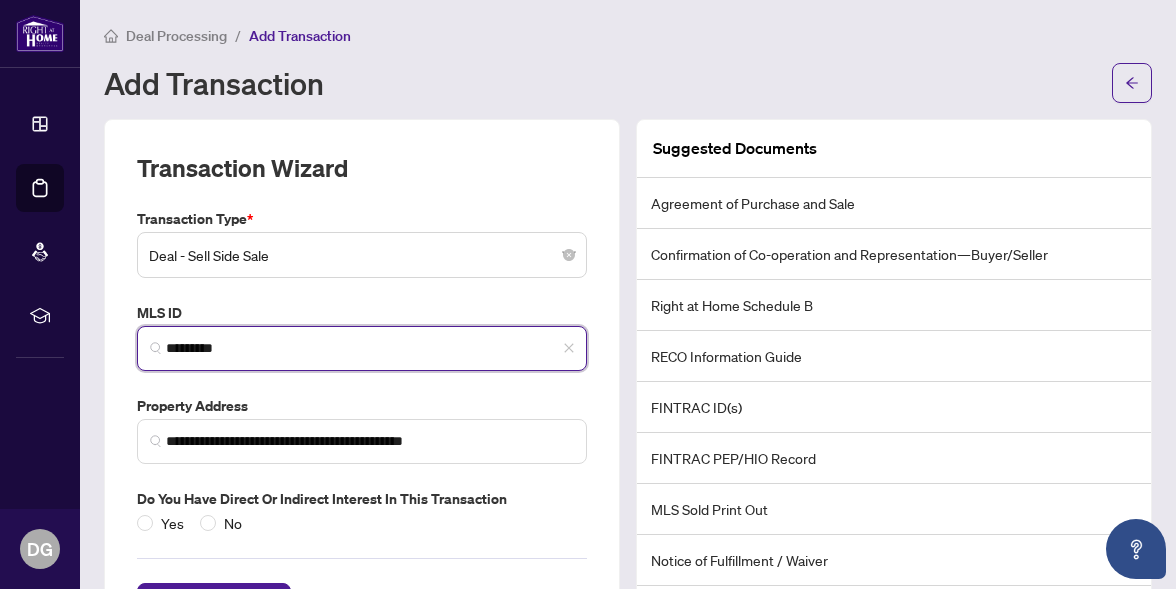 scroll, scrollTop: 82, scrollLeft: 0, axis: vertical 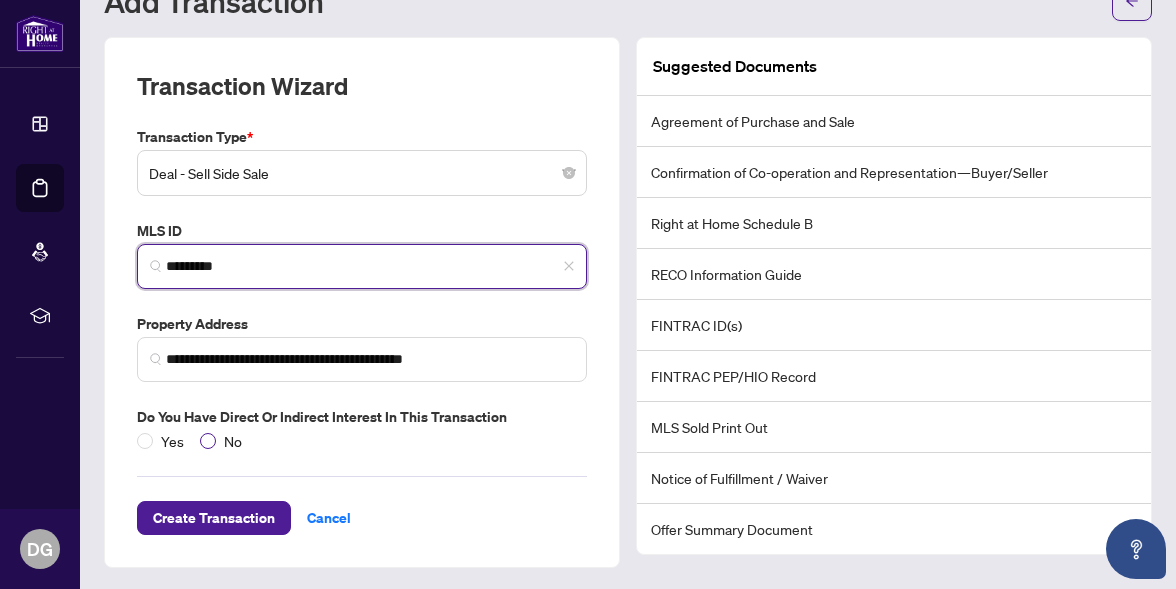 type on "*********" 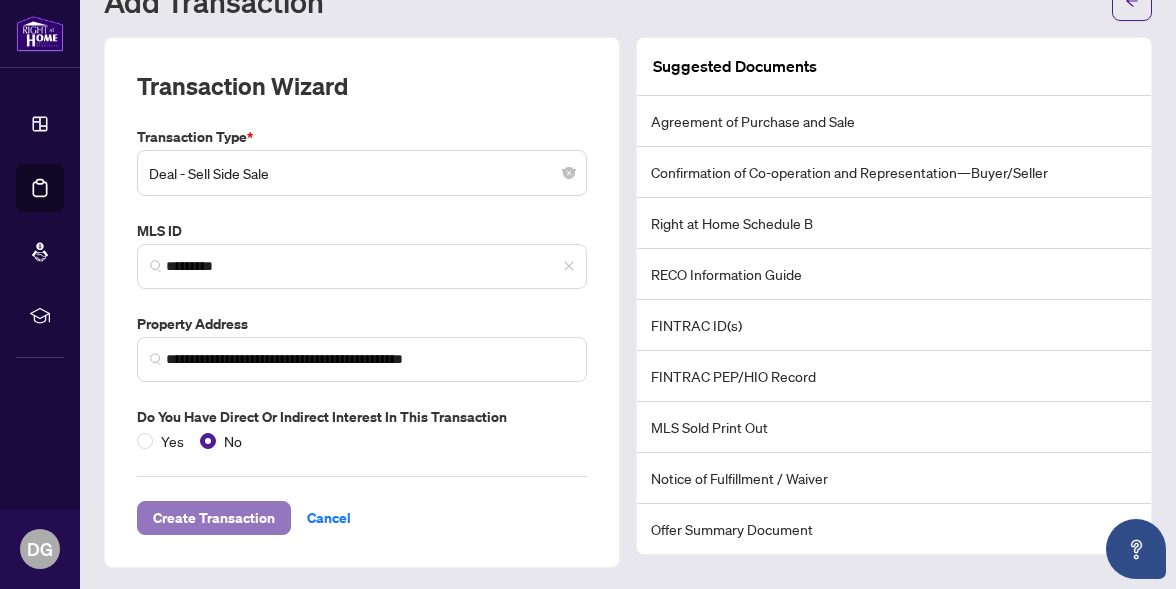 click on "Create Transaction" at bounding box center (214, 518) 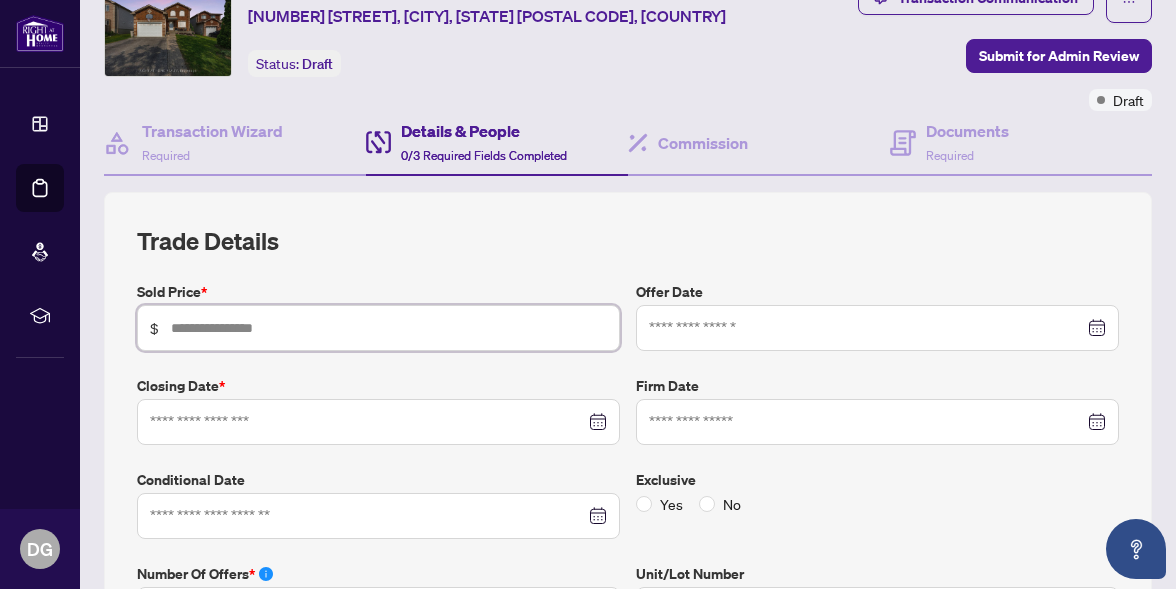 click at bounding box center (389, 328) 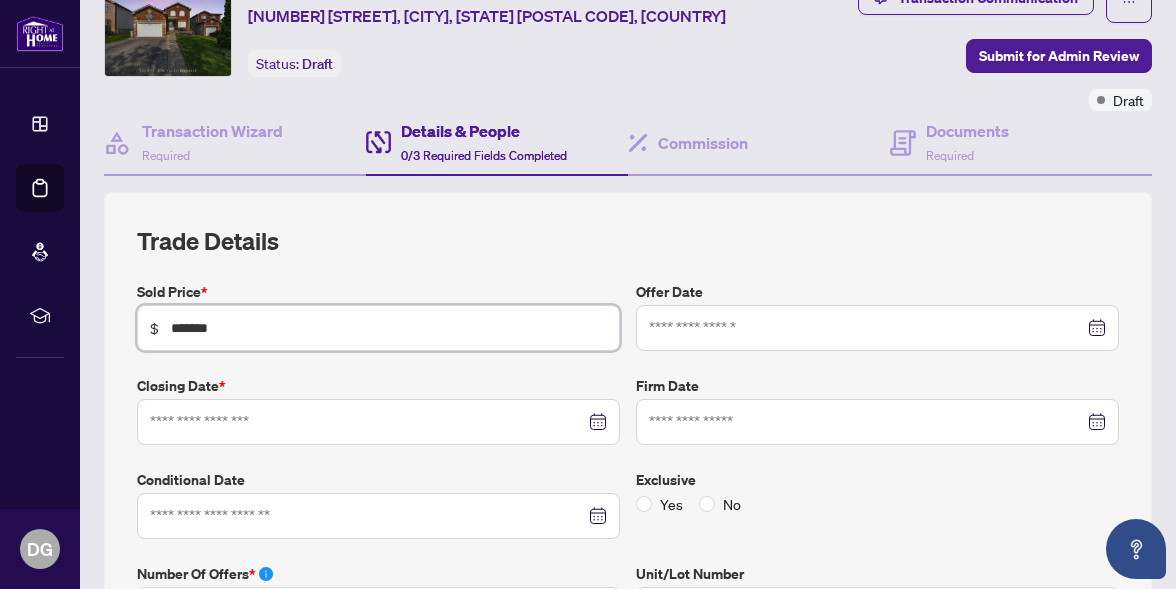 click at bounding box center [378, 422] 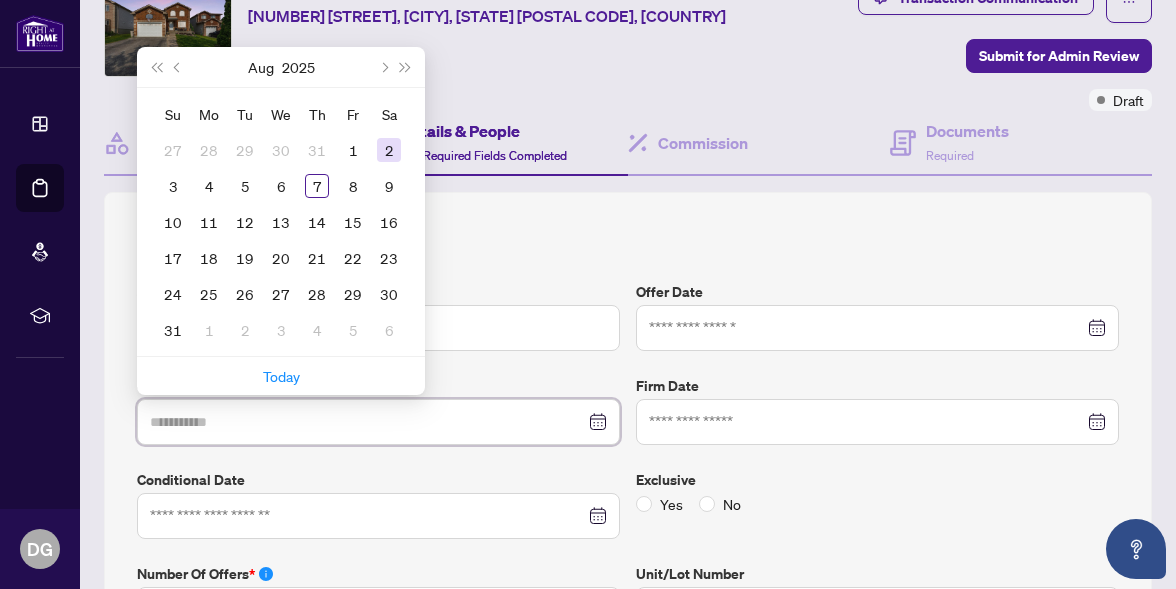 type on "**********" 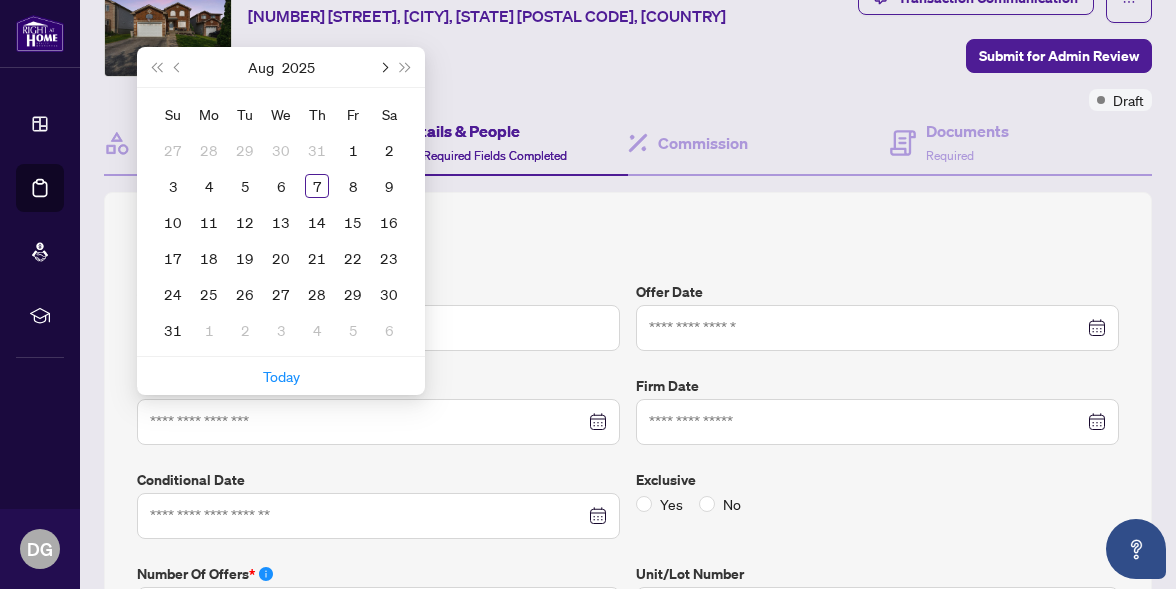 click at bounding box center (383, 67) 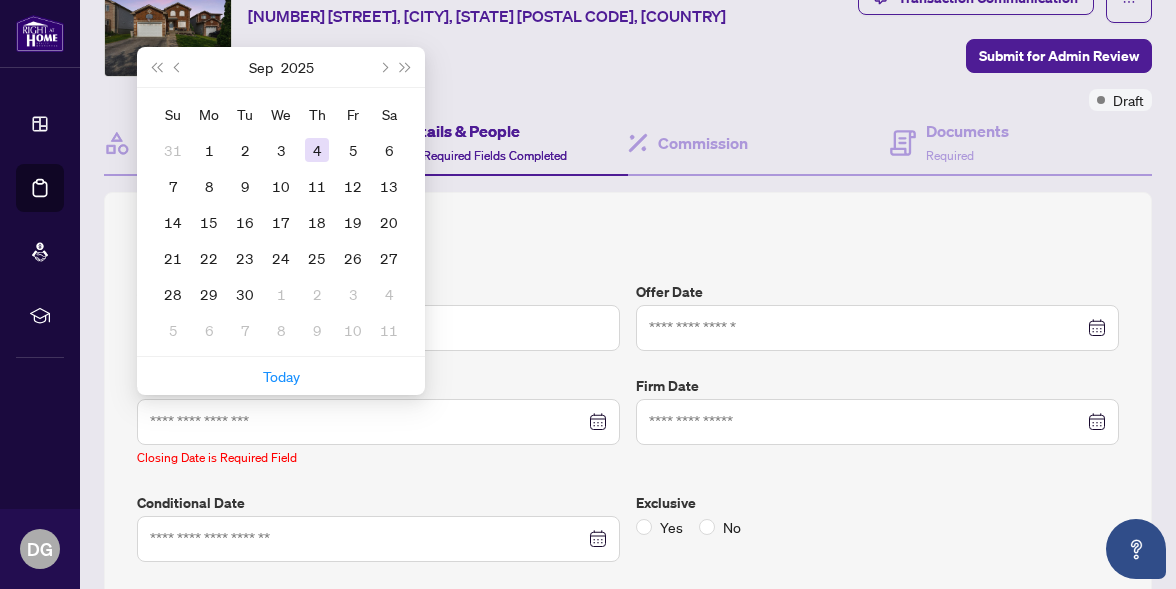 type on "**********" 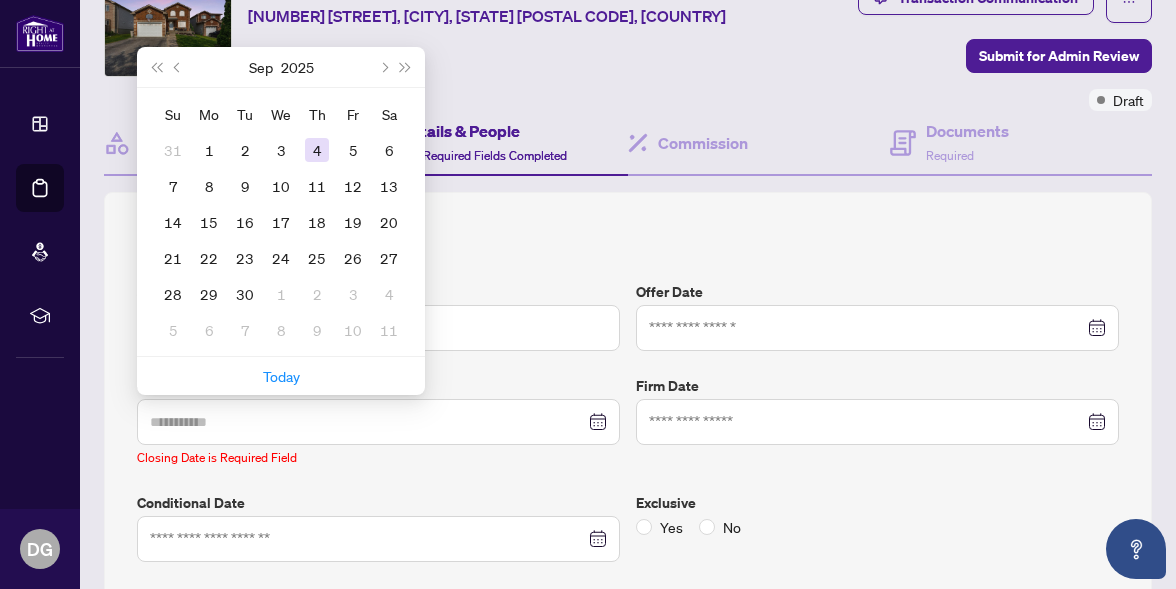 click on "4" at bounding box center [317, 150] 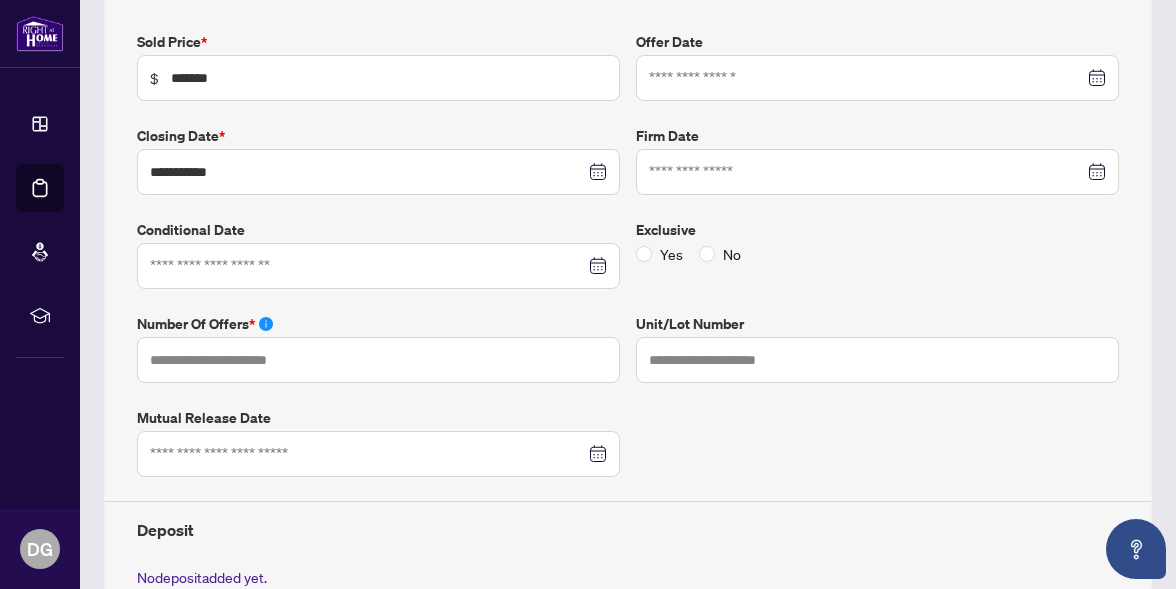 scroll, scrollTop: 338, scrollLeft: 0, axis: vertical 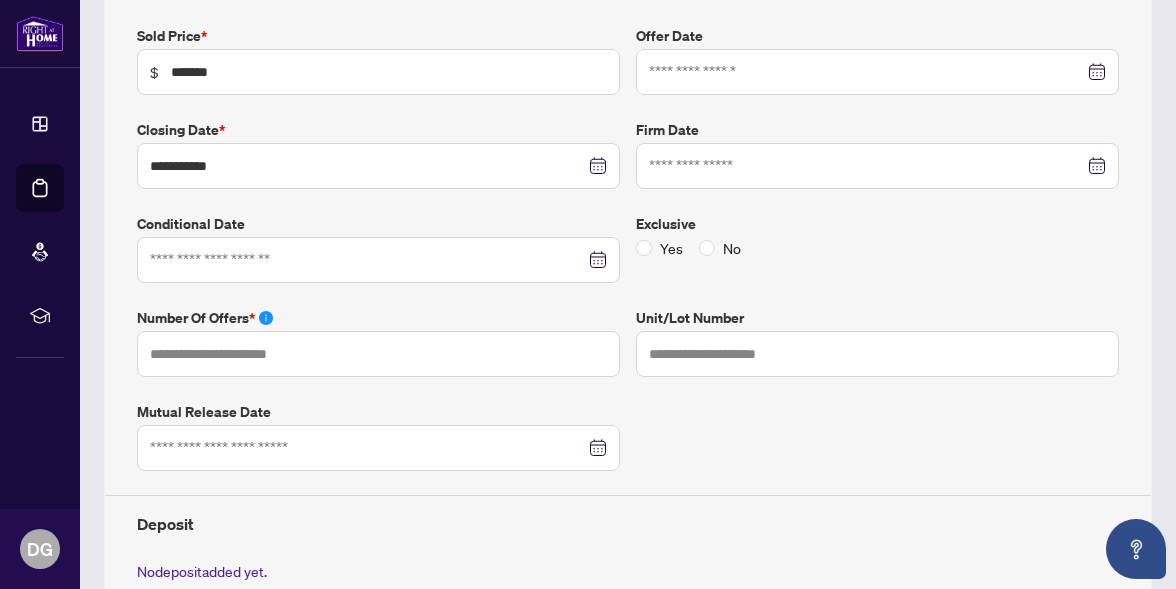 click at bounding box center (378, 260) 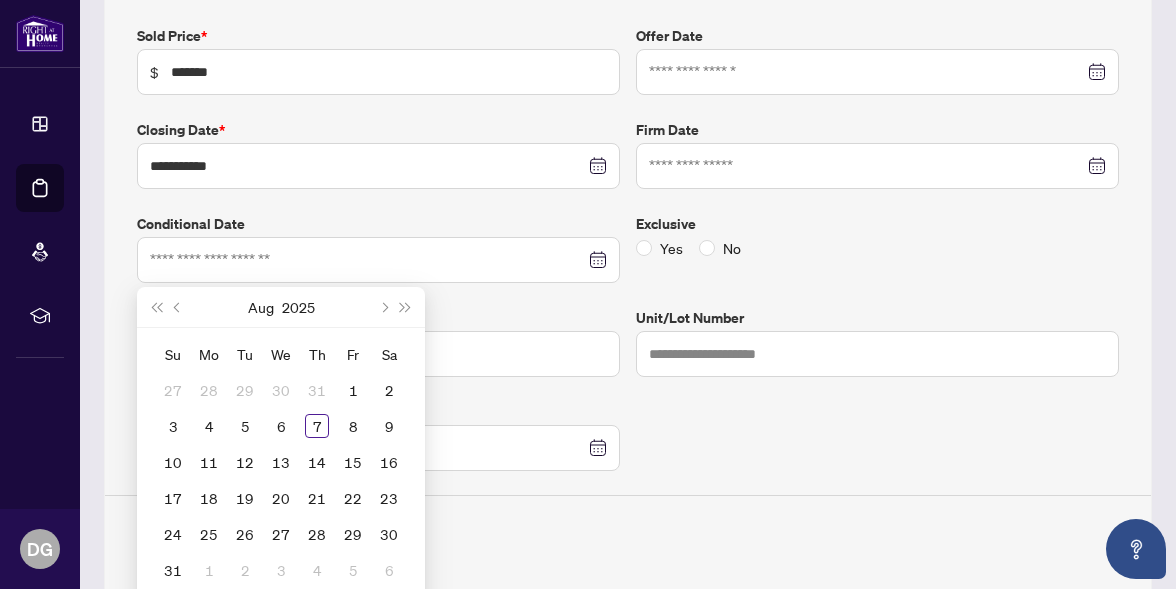 click on "**********" at bounding box center (628, 345) 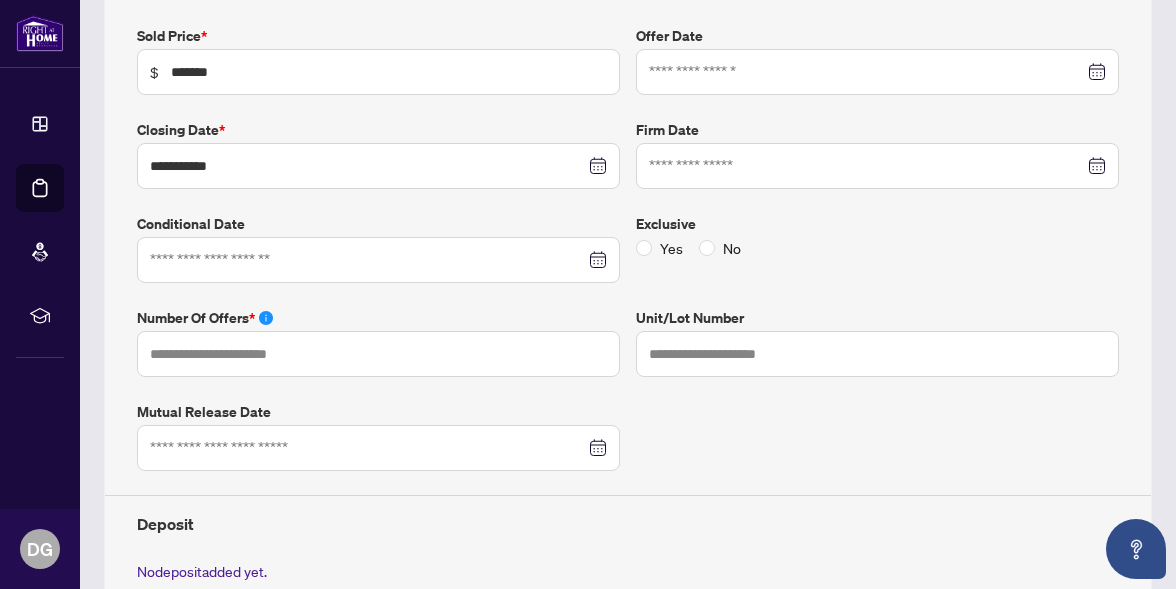 click at bounding box center (378, 260) 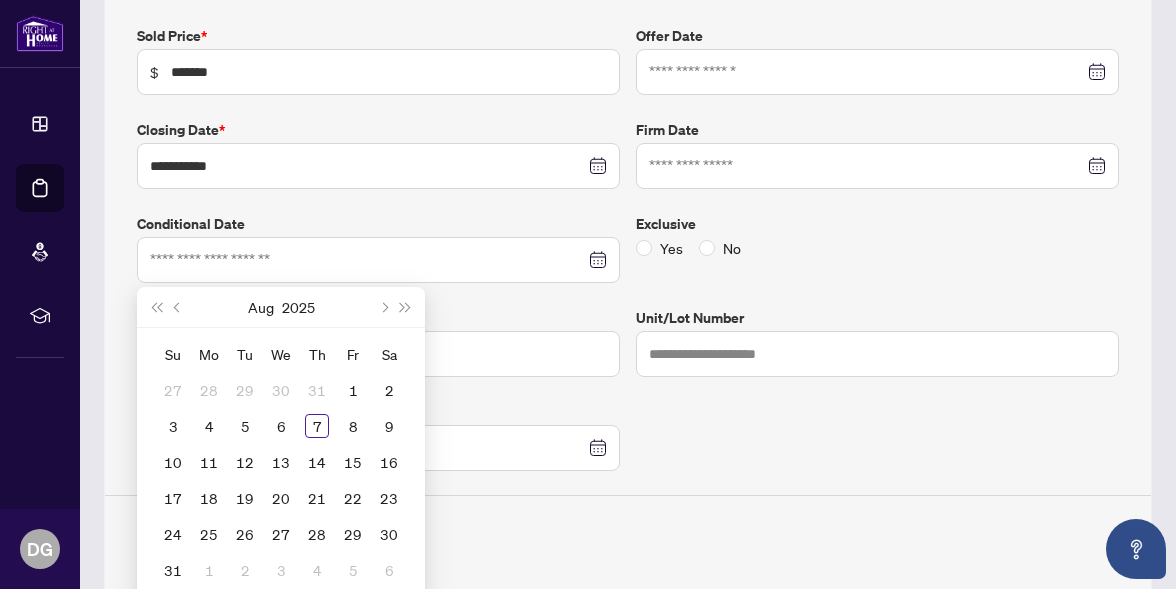 click on "Aug 2025" at bounding box center (281, 307) 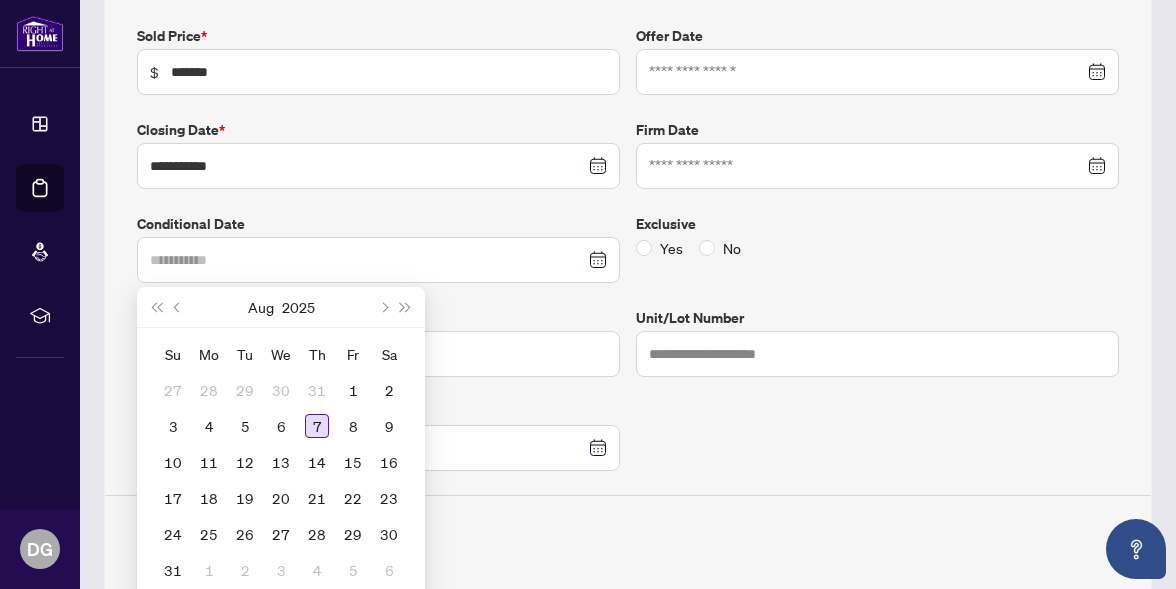type on "**********" 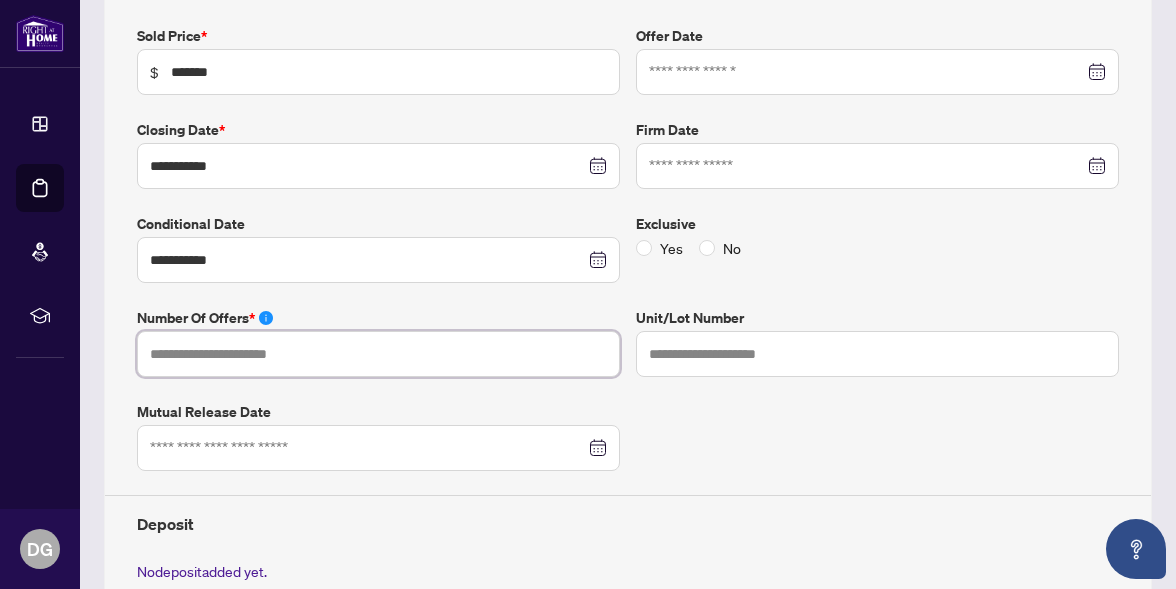 click at bounding box center (378, 354) 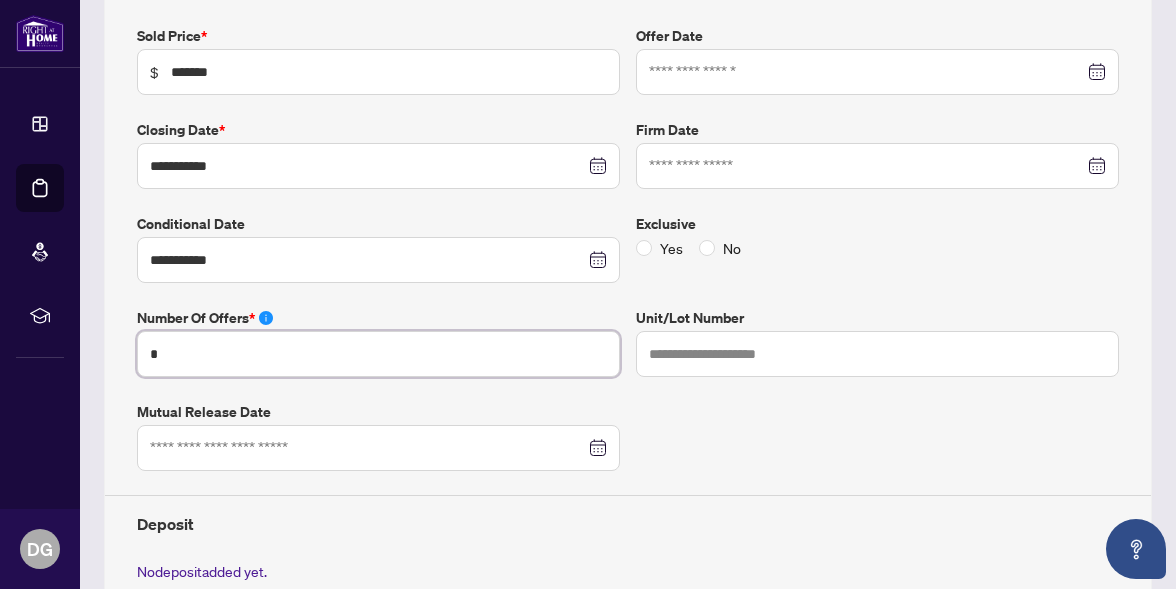 click at bounding box center [877, 72] 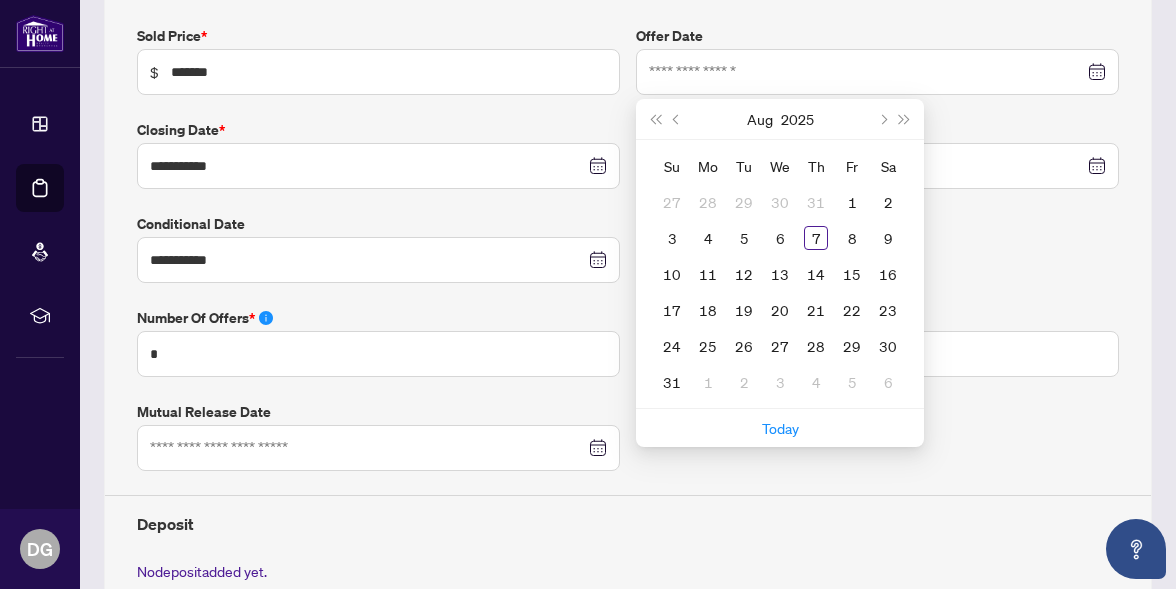 click on "Su Mo Tu We Th Fr Sa 27 28 29 30 31 1 2 3 4 5 6 7 8 9 10 11 12 13 14 15 16 17 18 19 20 21 22 23 24 25 26 27 28 29 30 31 1 2 3 4 5 6" at bounding box center (780, 274) 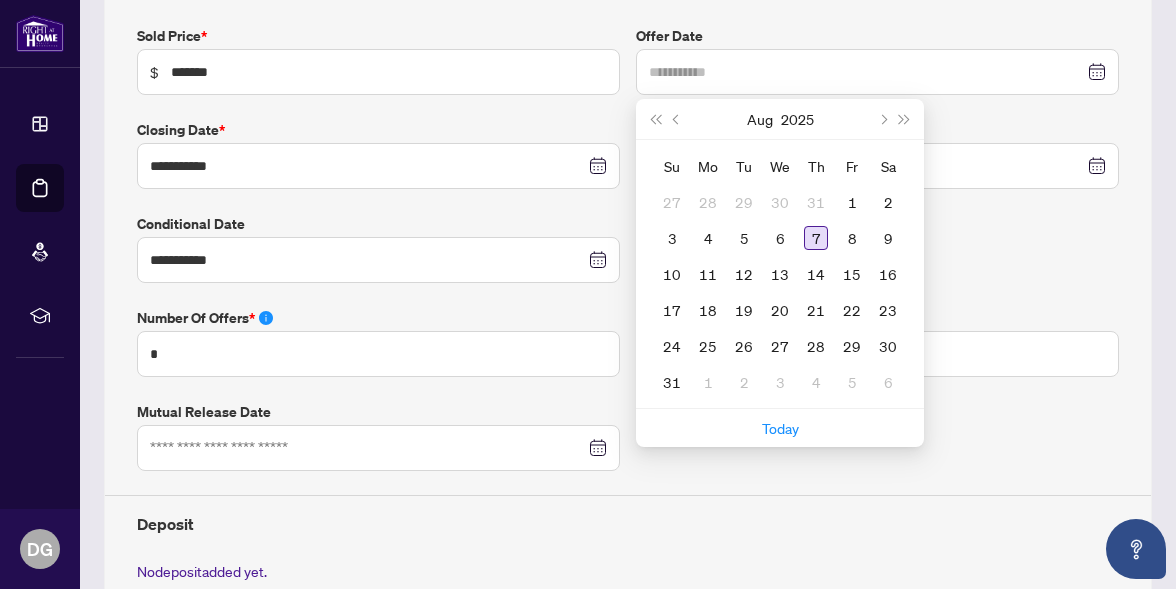 type on "**********" 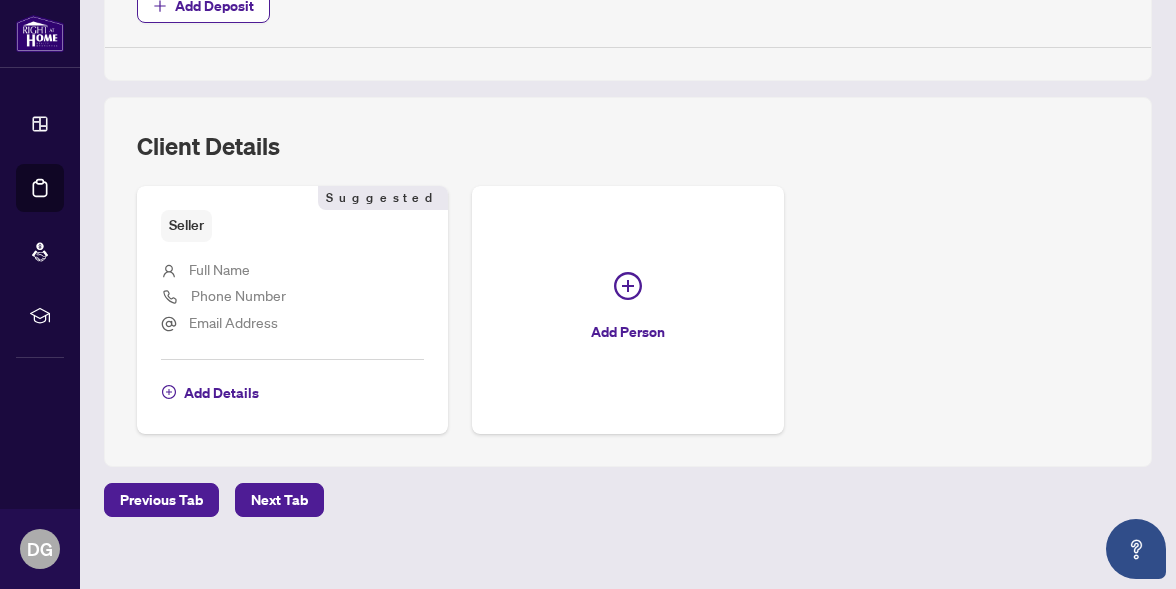 scroll, scrollTop: 970, scrollLeft: 0, axis: vertical 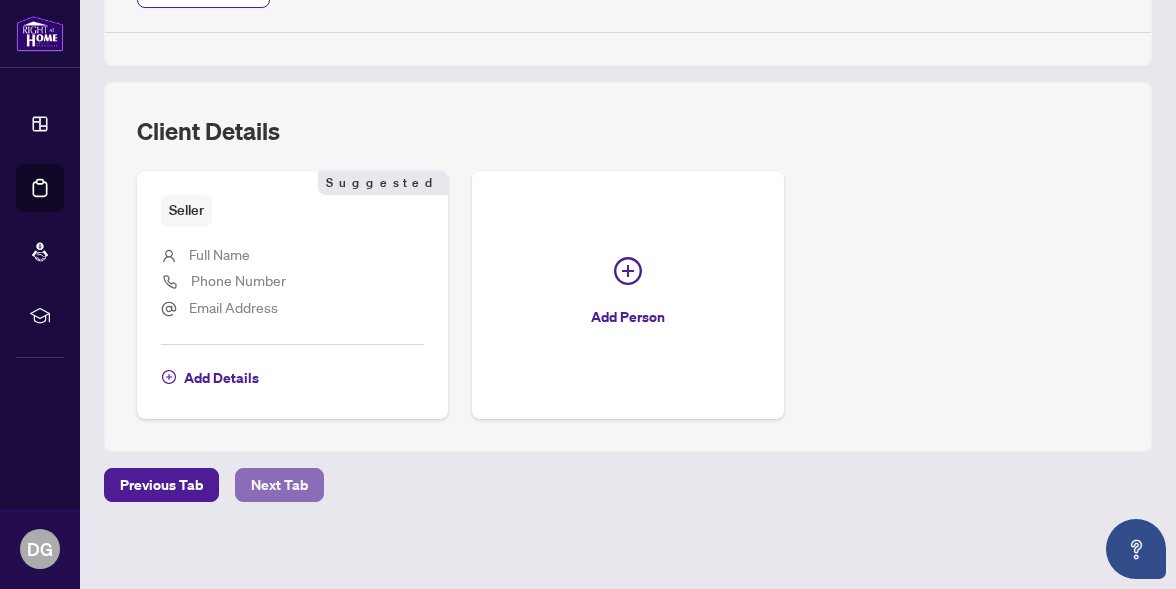 click on "Next Tab" at bounding box center (279, 485) 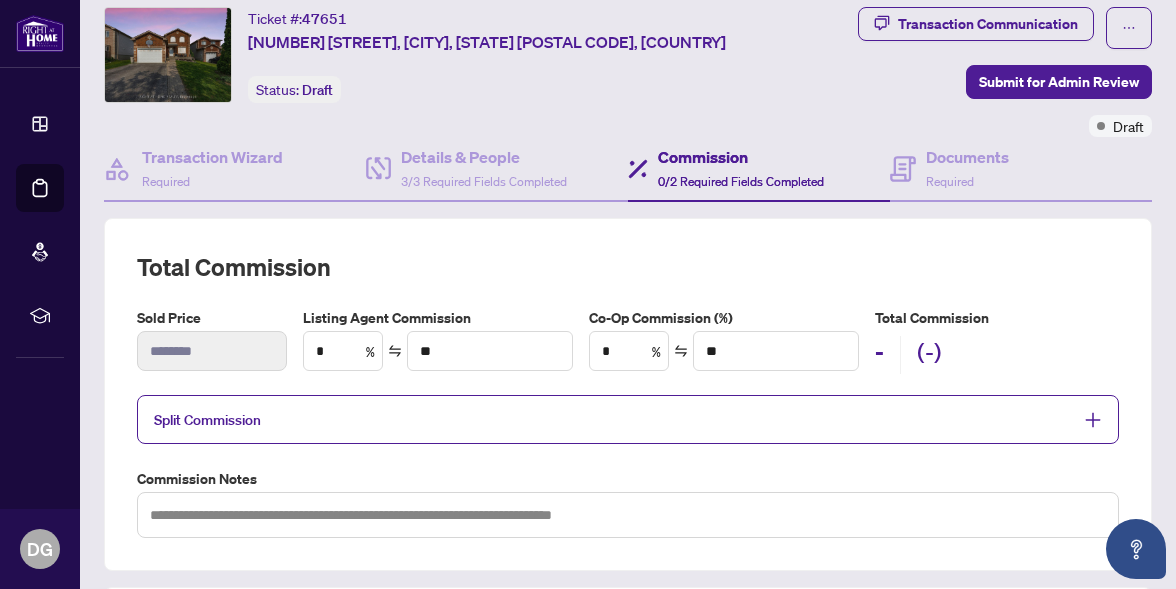 scroll, scrollTop: 51, scrollLeft: 0, axis: vertical 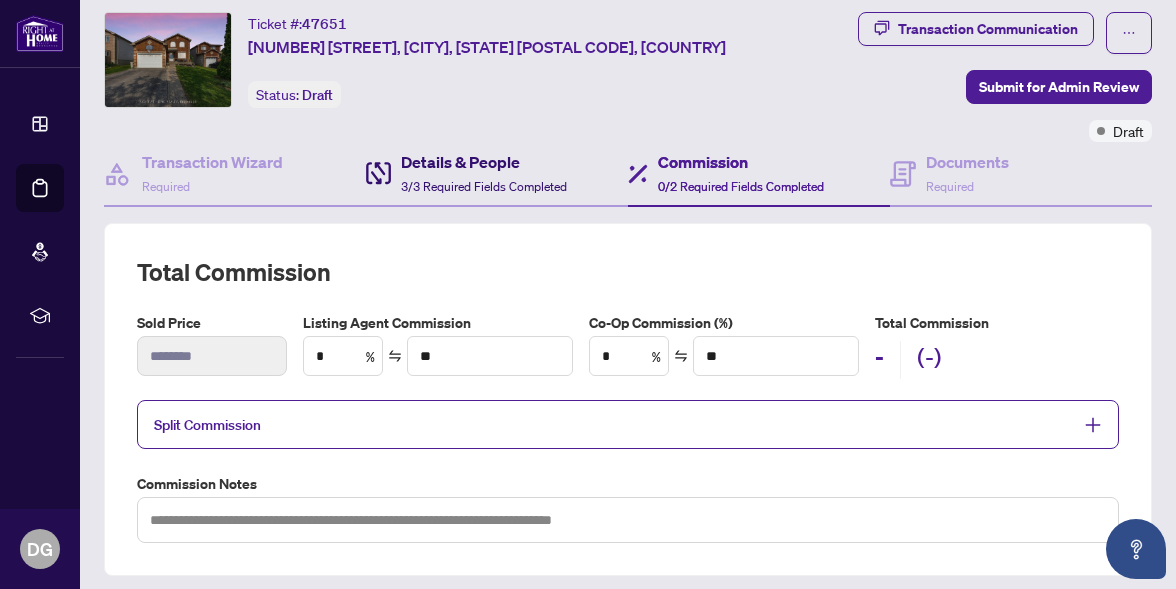 click on "Details & People" at bounding box center [484, 162] 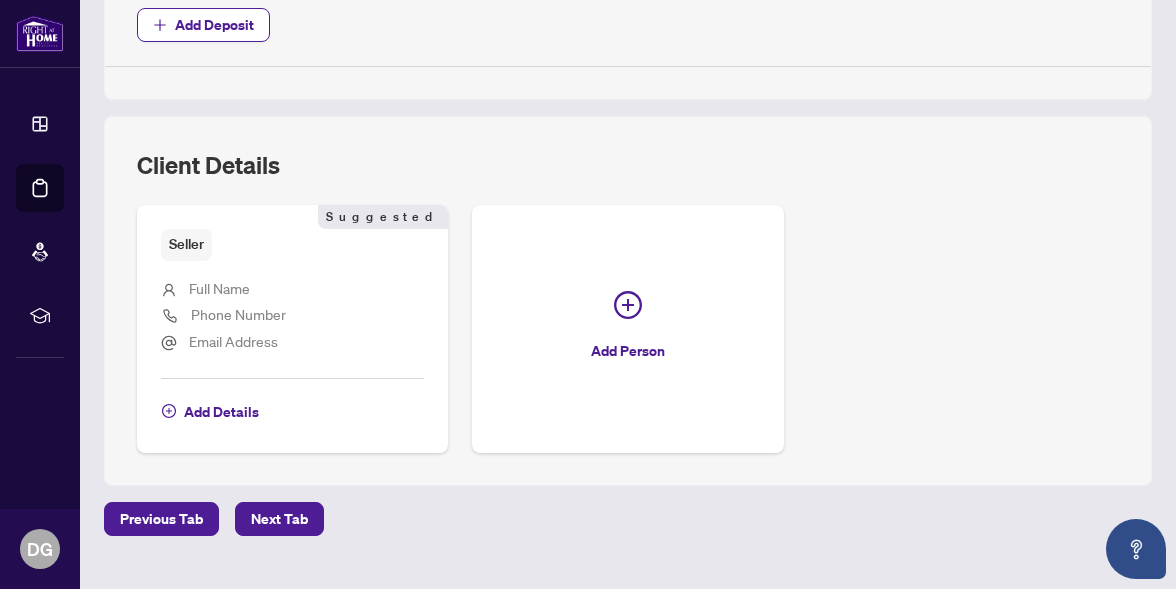 scroll, scrollTop: 944, scrollLeft: 0, axis: vertical 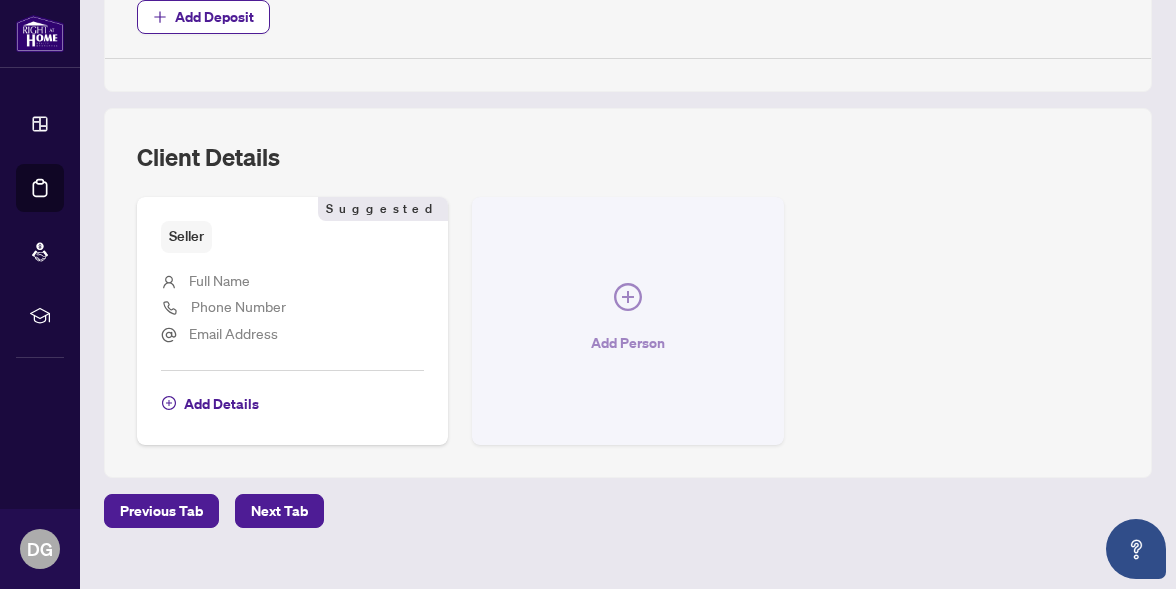 click 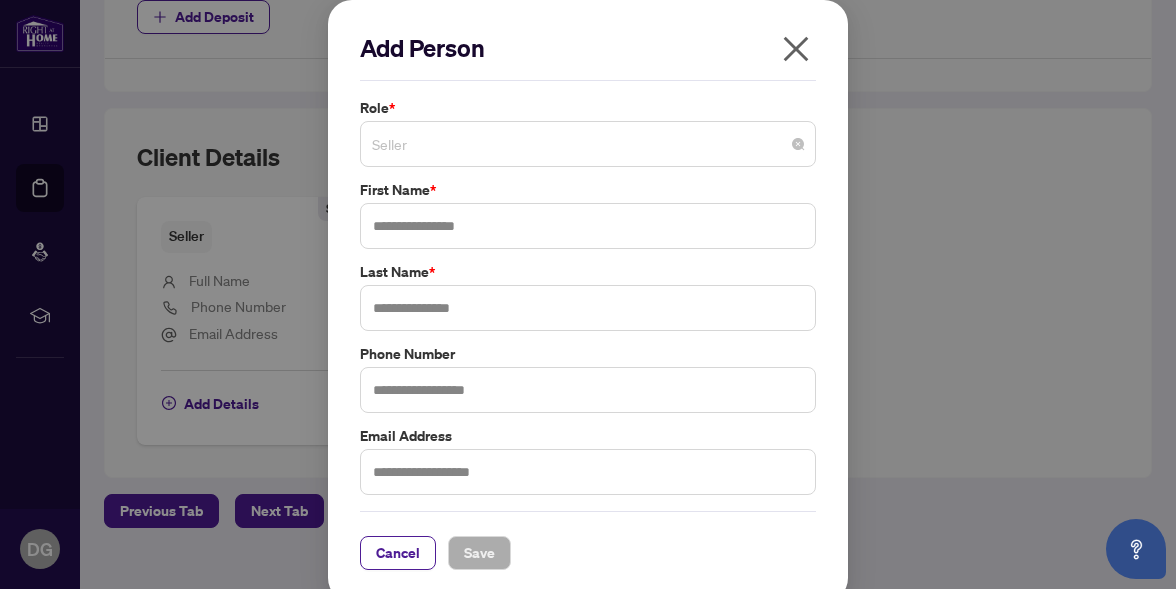 click on "Seller" at bounding box center (588, 144) 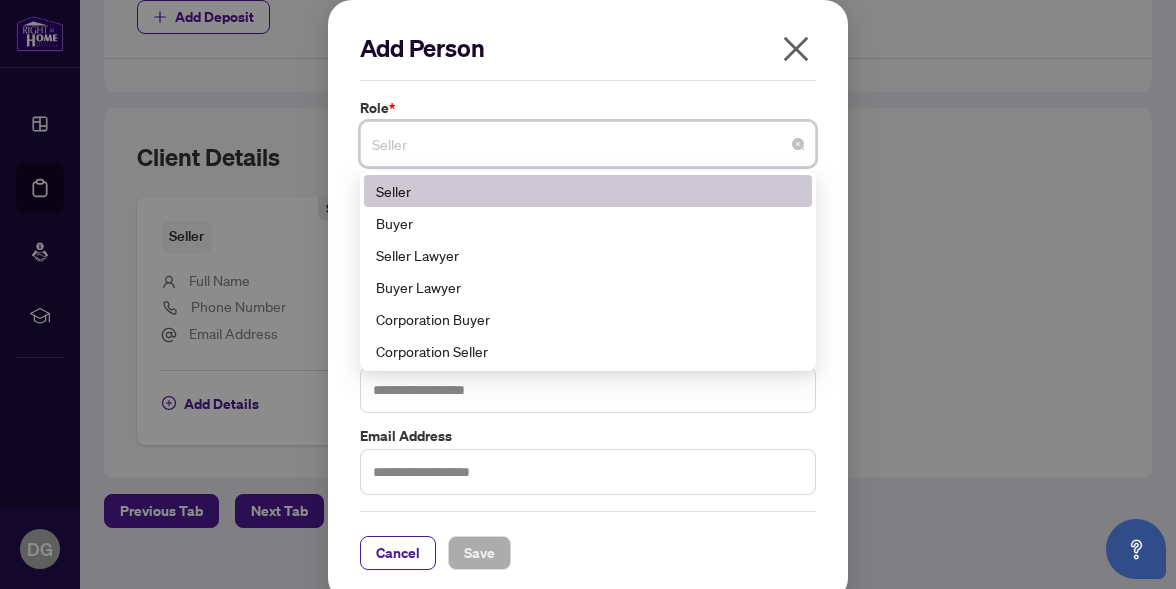 click 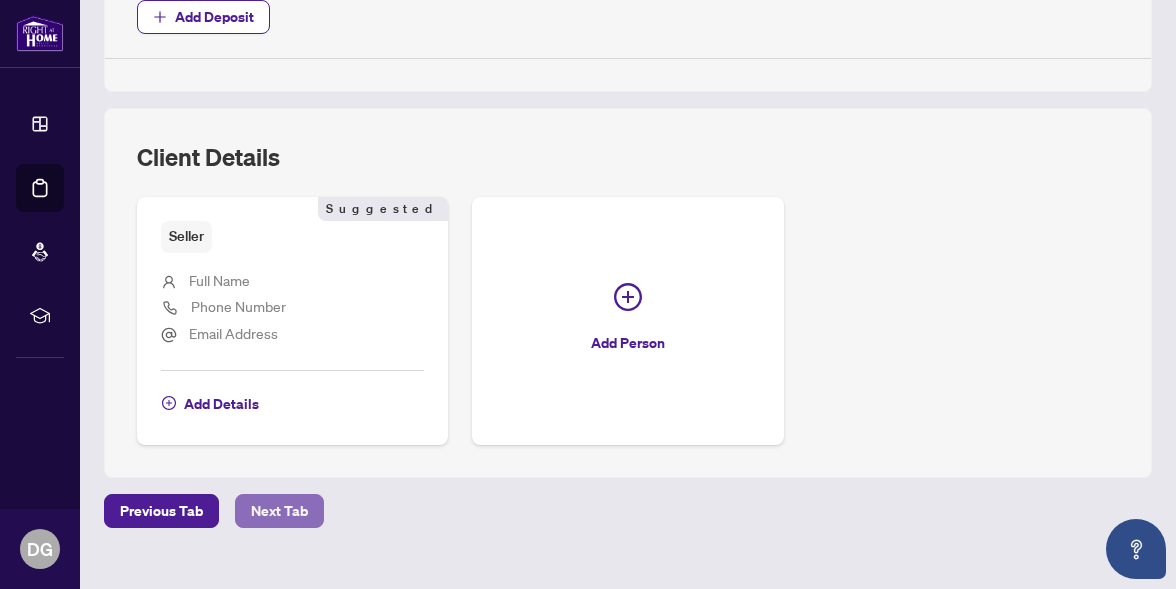 click on "Next Tab" at bounding box center (279, 511) 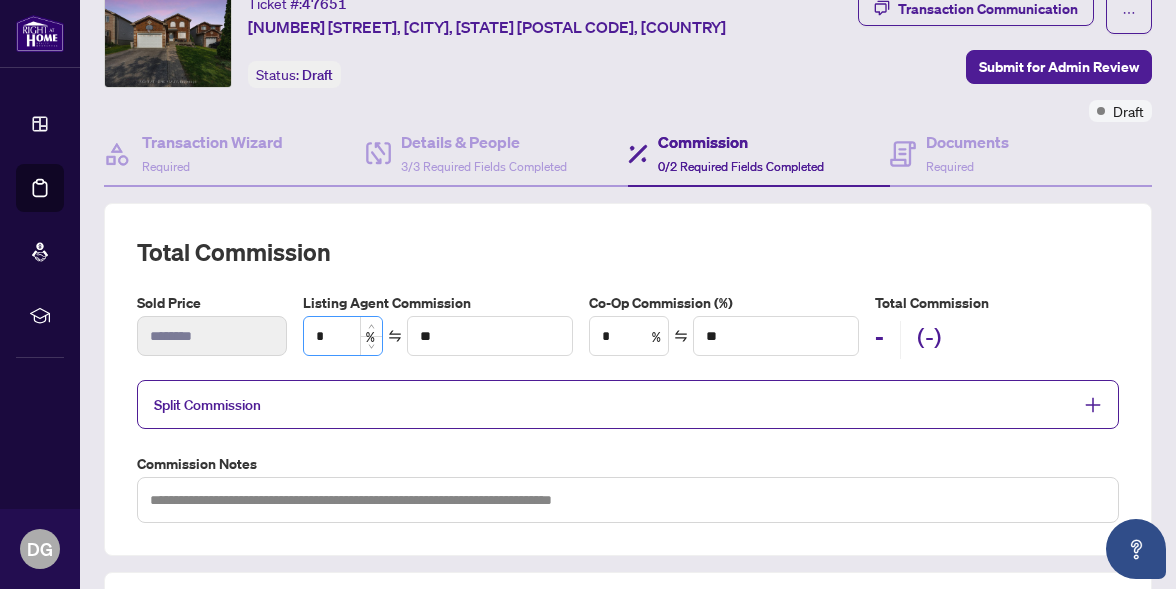 scroll, scrollTop: 72, scrollLeft: 0, axis: vertical 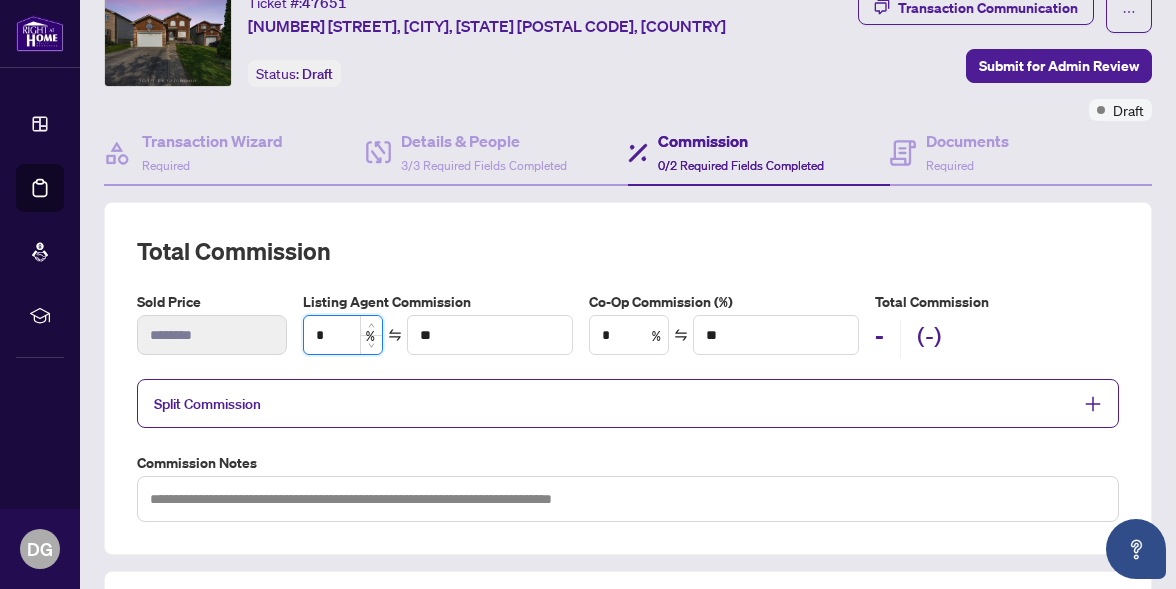 click on "*" at bounding box center (343, 335) 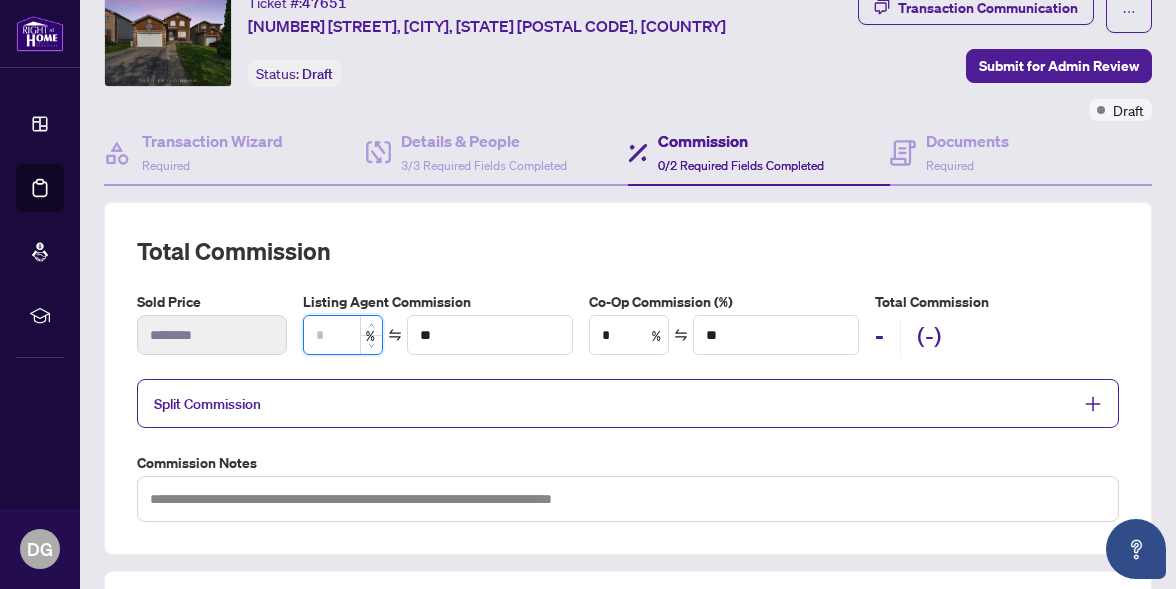 type on "*" 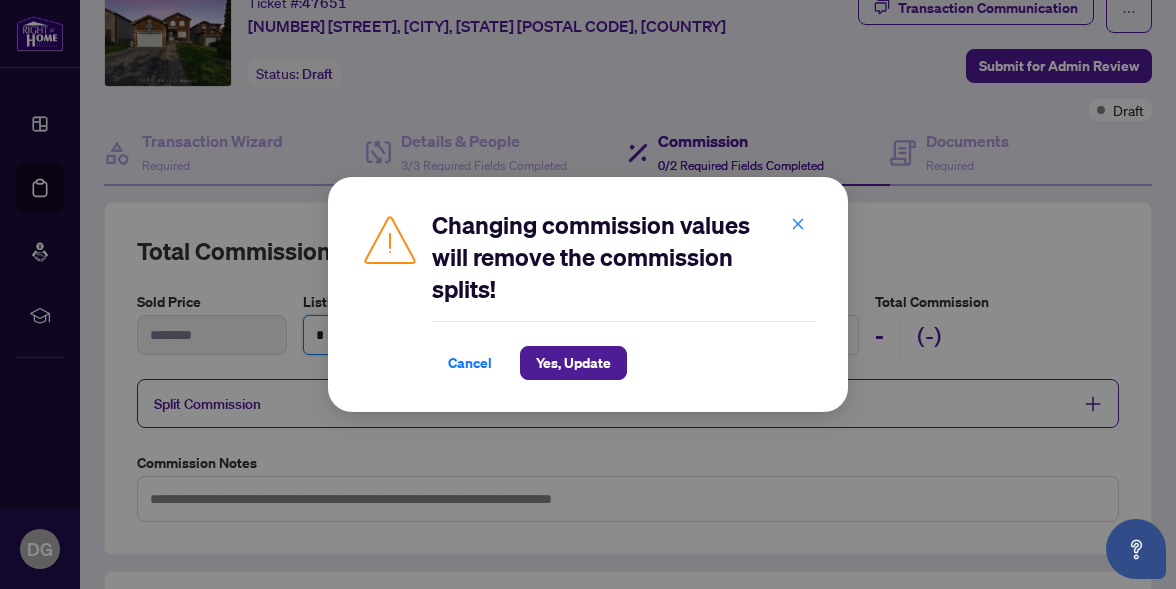 type on "*" 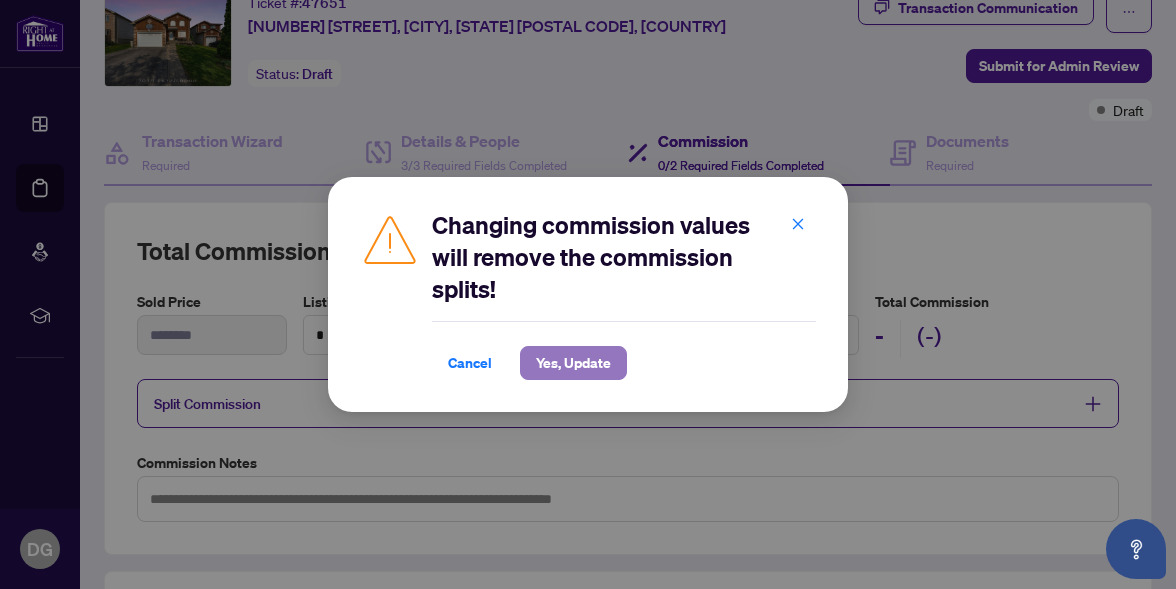 click on "Yes, Update" at bounding box center [573, 363] 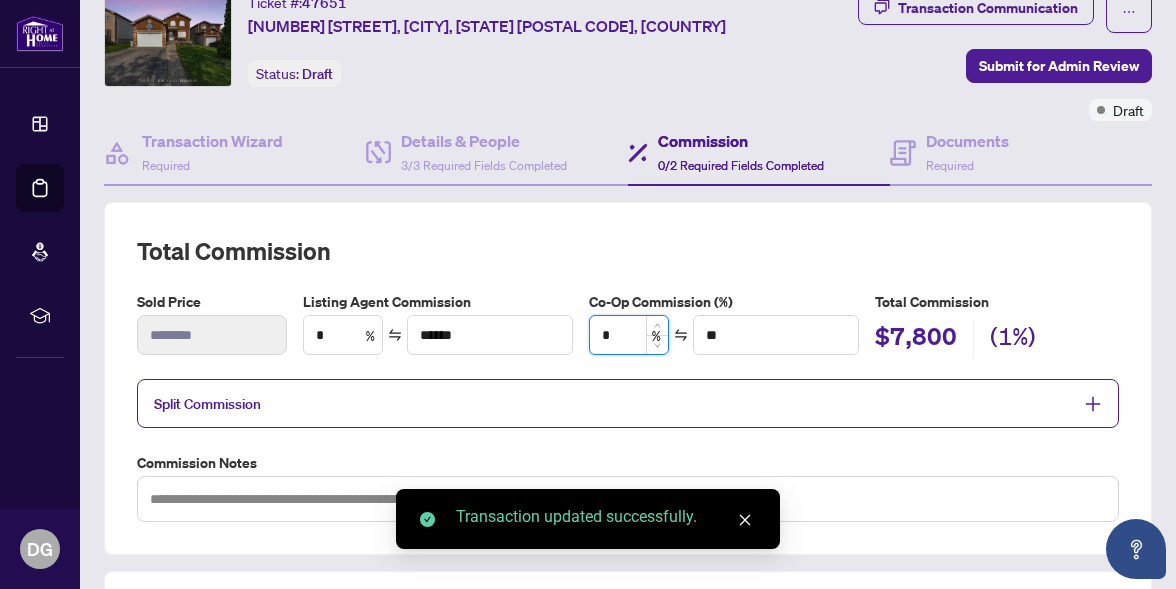 click on "*" at bounding box center [629, 335] 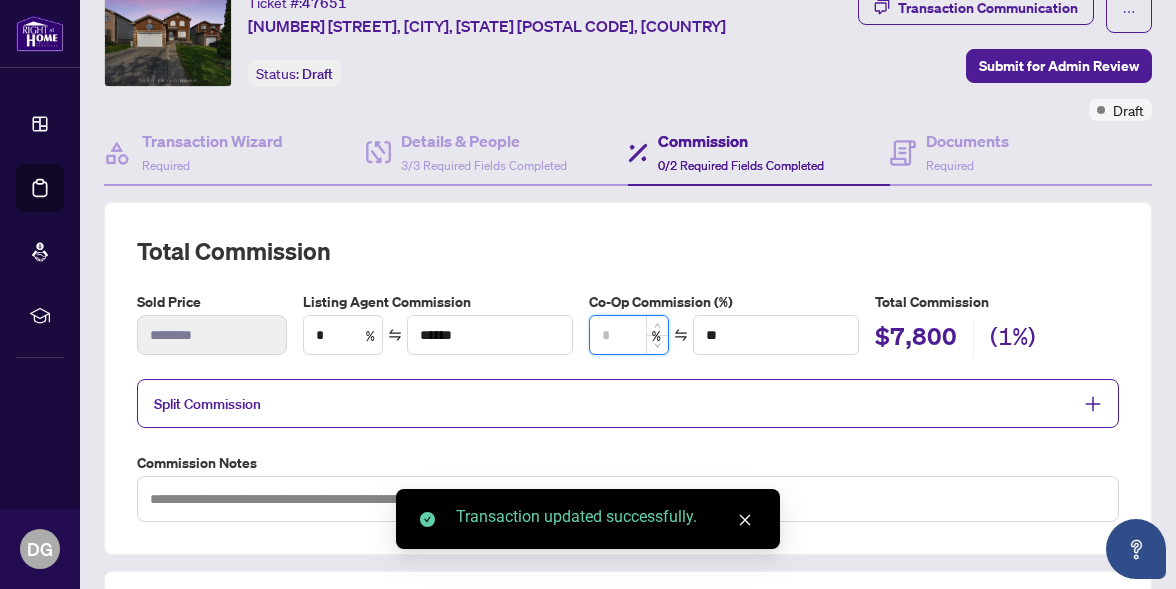 type on "*" 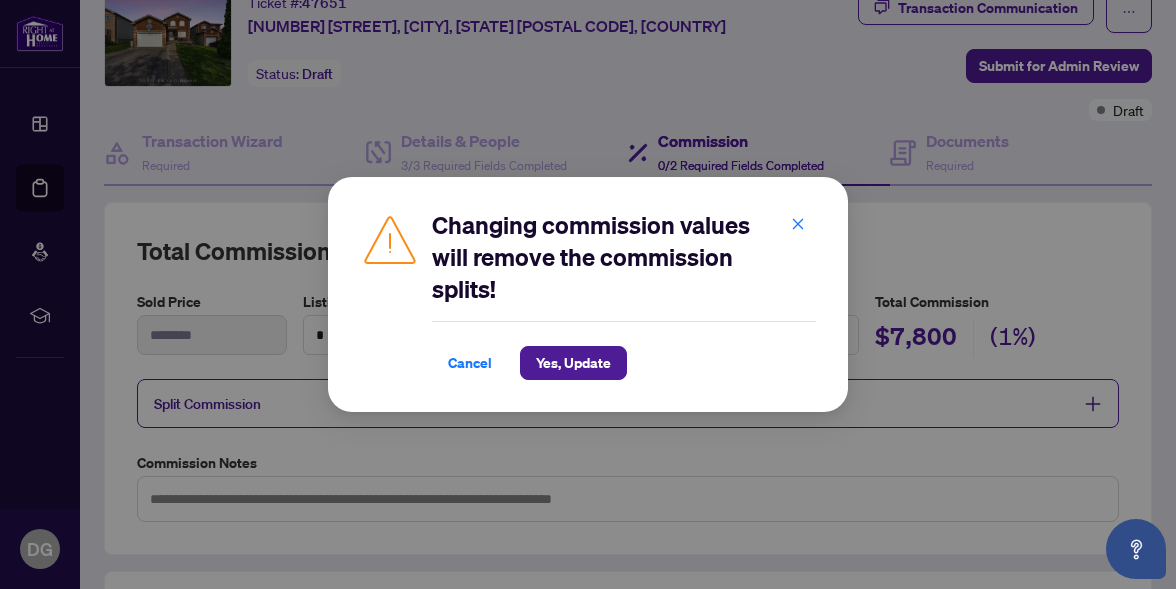 type on "*" 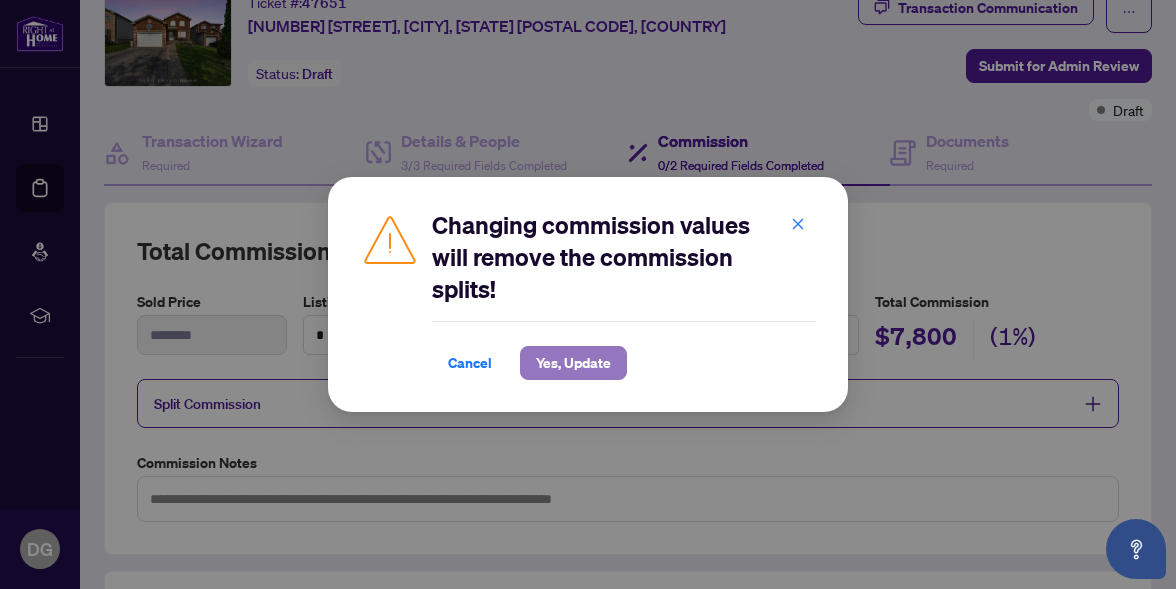 click on "Yes, Update" at bounding box center [573, 363] 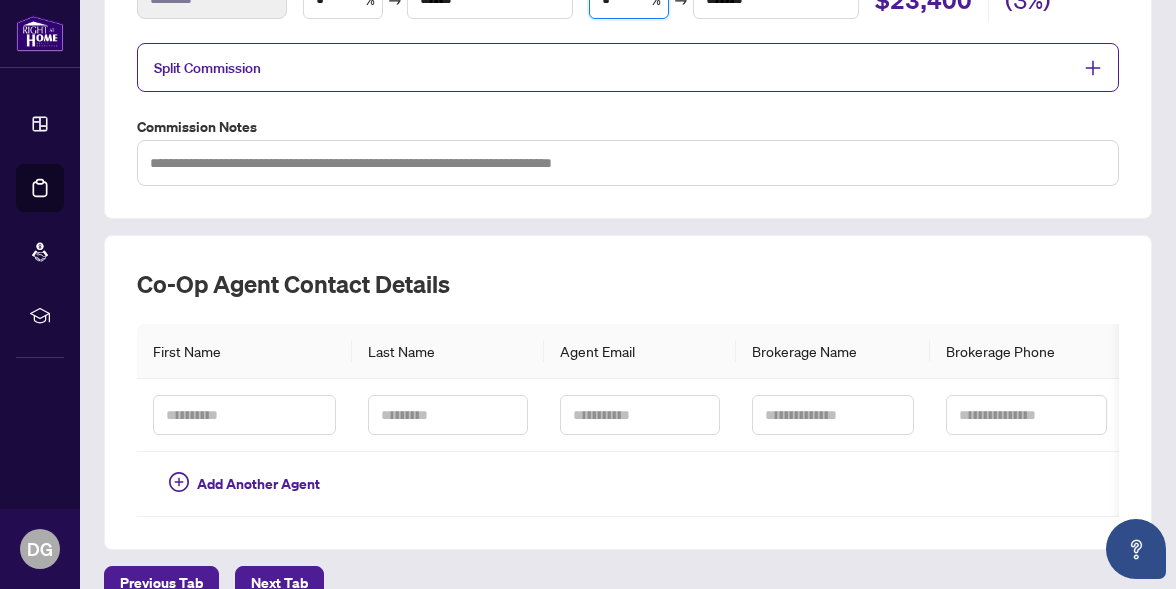 scroll, scrollTop: 416, scrollLeft: 0, axis: vertical 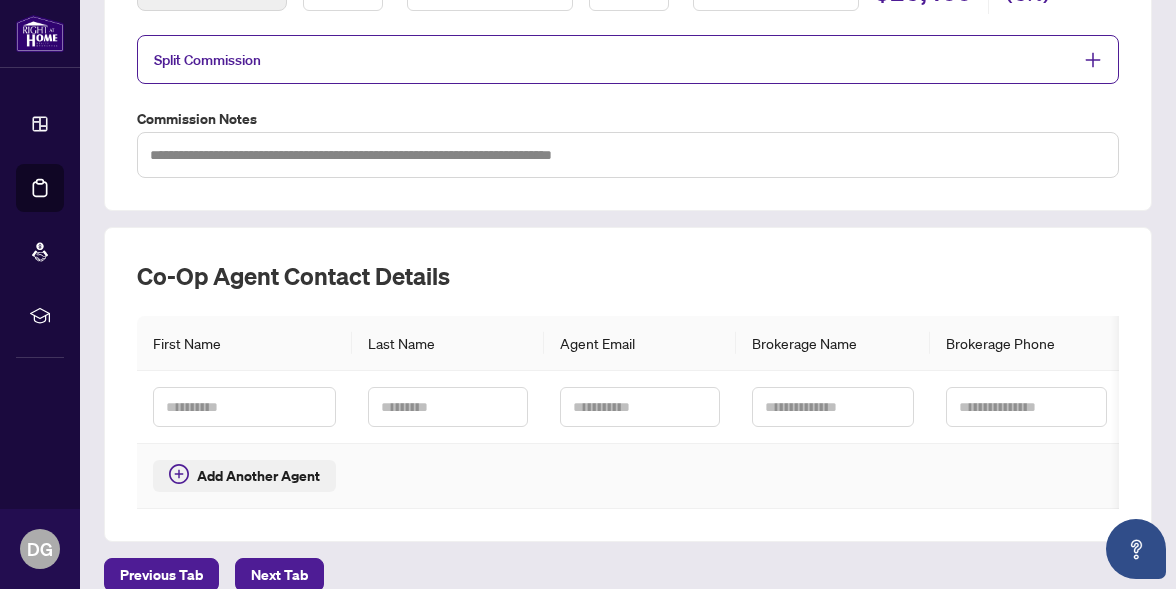 click on "Add Another Agent" at bounding box center [258, 476] 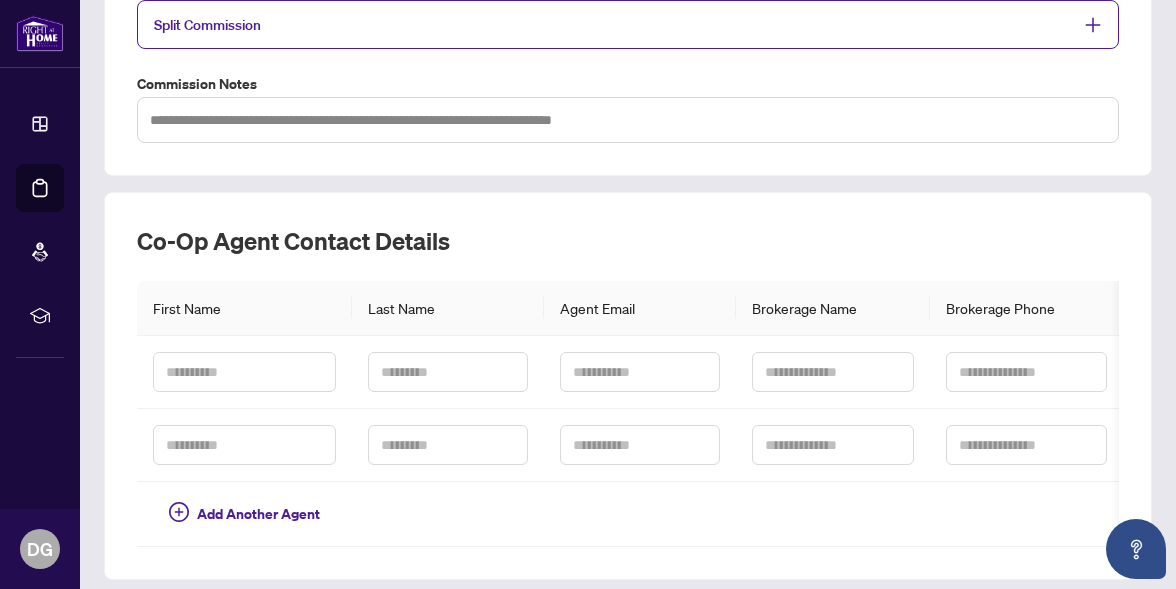 scroll, scrollTop: 456, scrollLeft: 0, axis: vertical 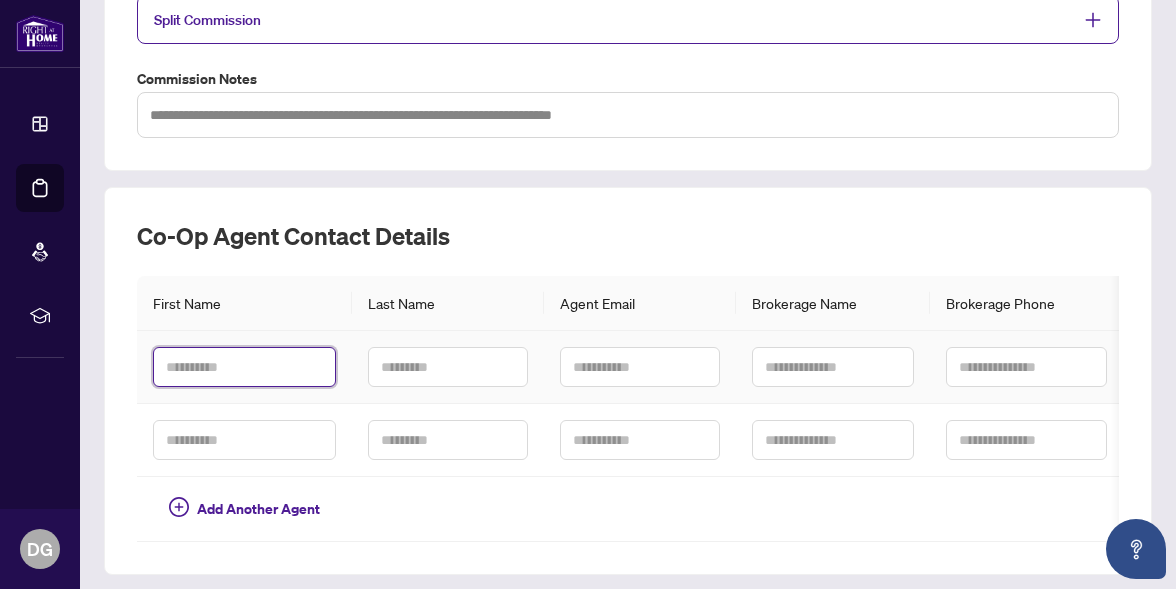 click at bounding box center (244, 367) 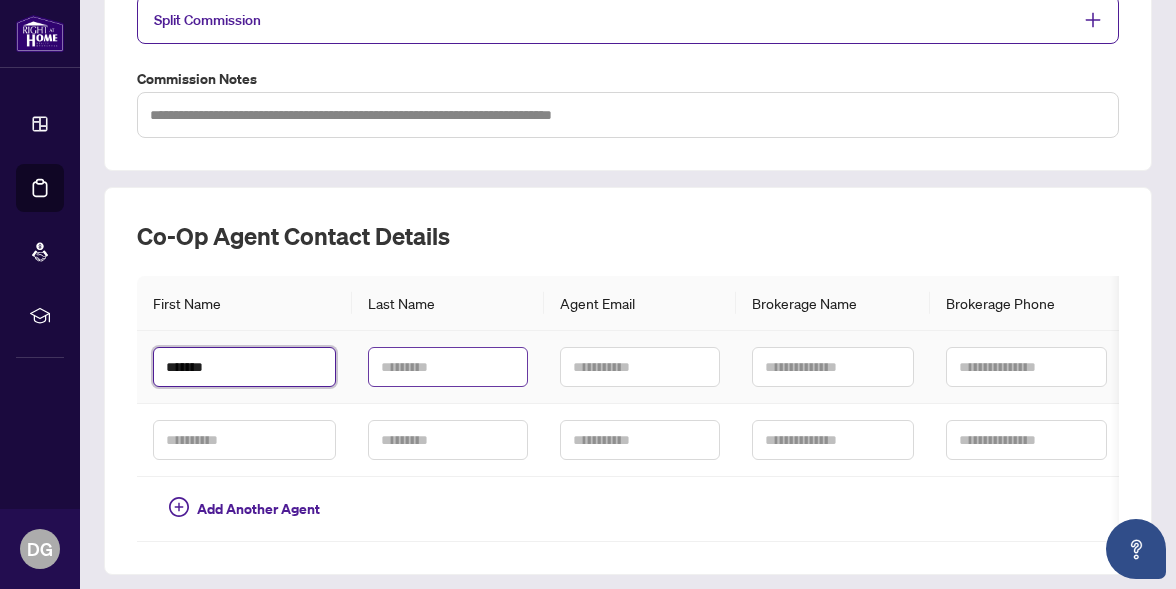 type on "*******" 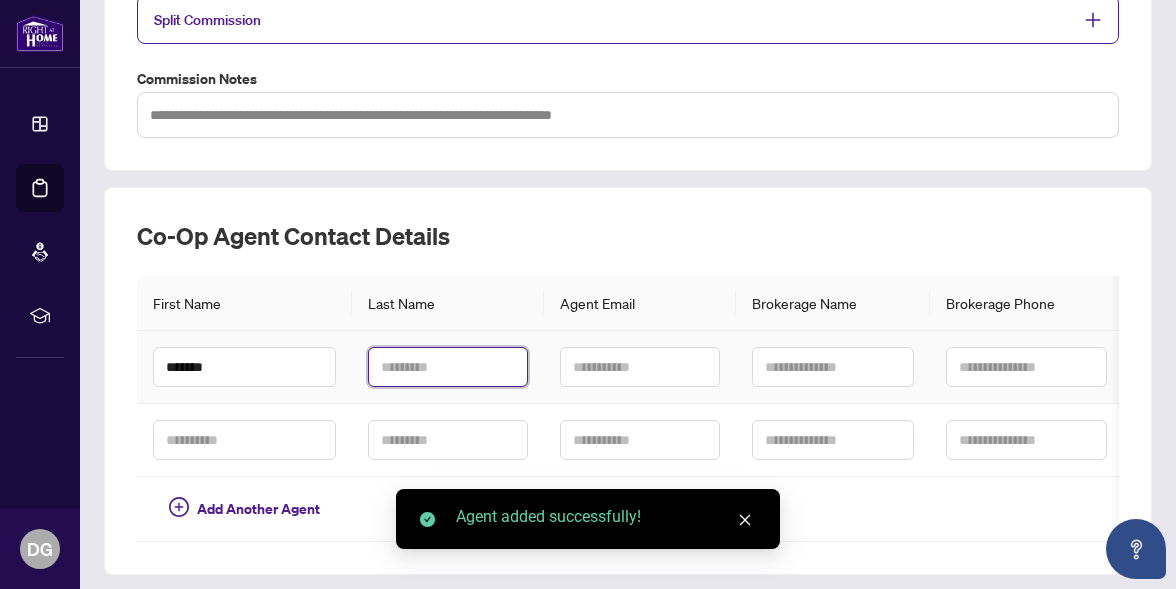 click at bounding box center (448, 367) 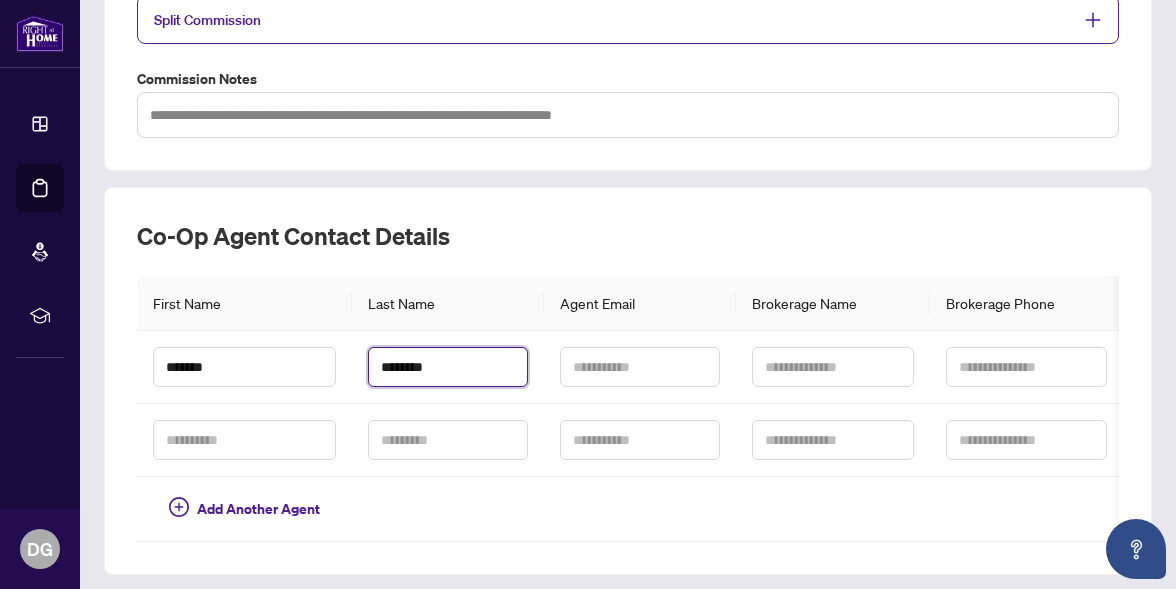 type on "********" 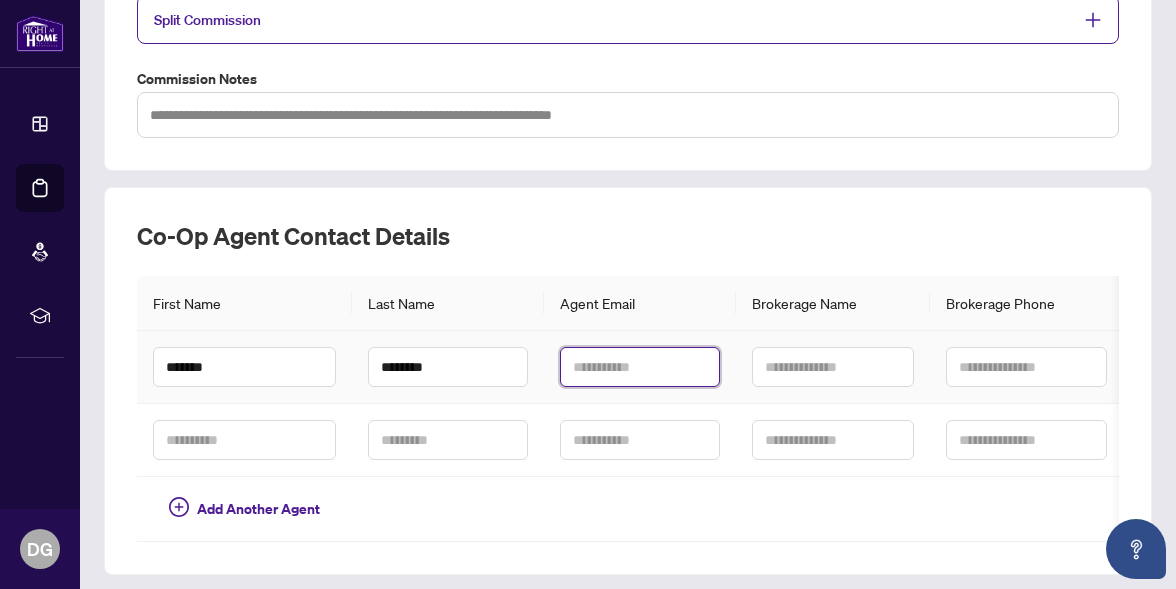 click at bounding box center [640, 367] 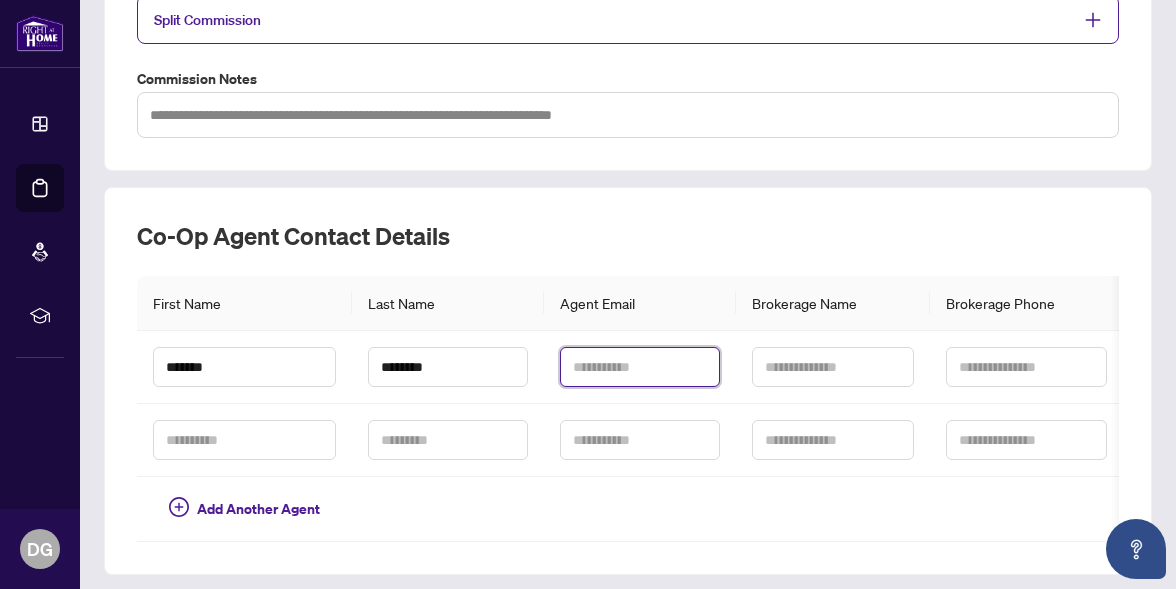 paste on "**********" 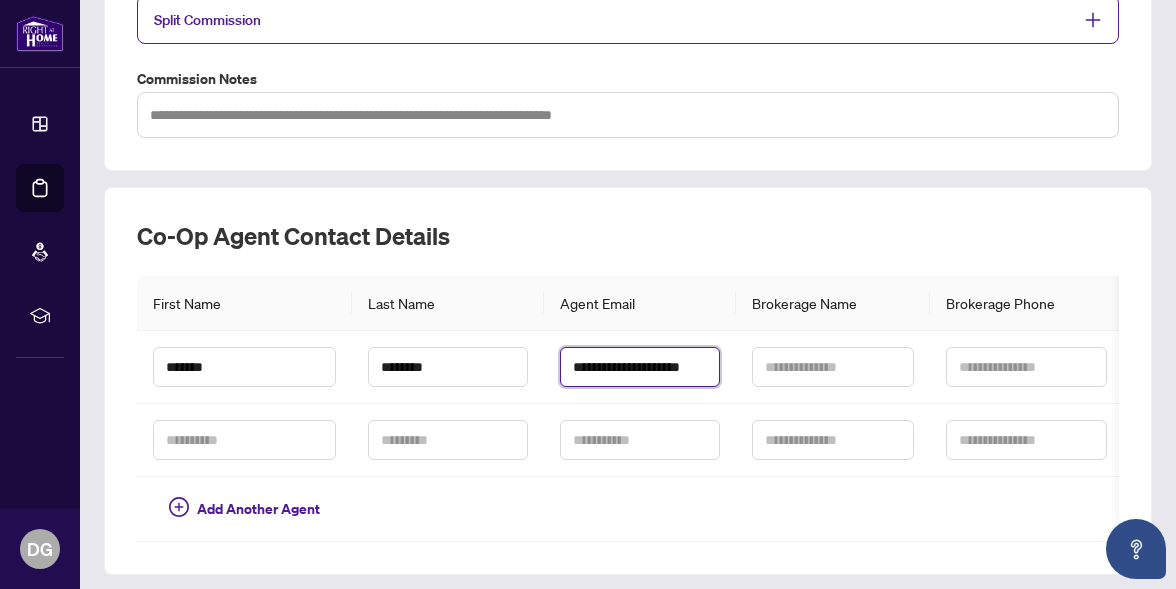 scroll, scrollTop: 0, scrollLeft: 22, axis: horizontal 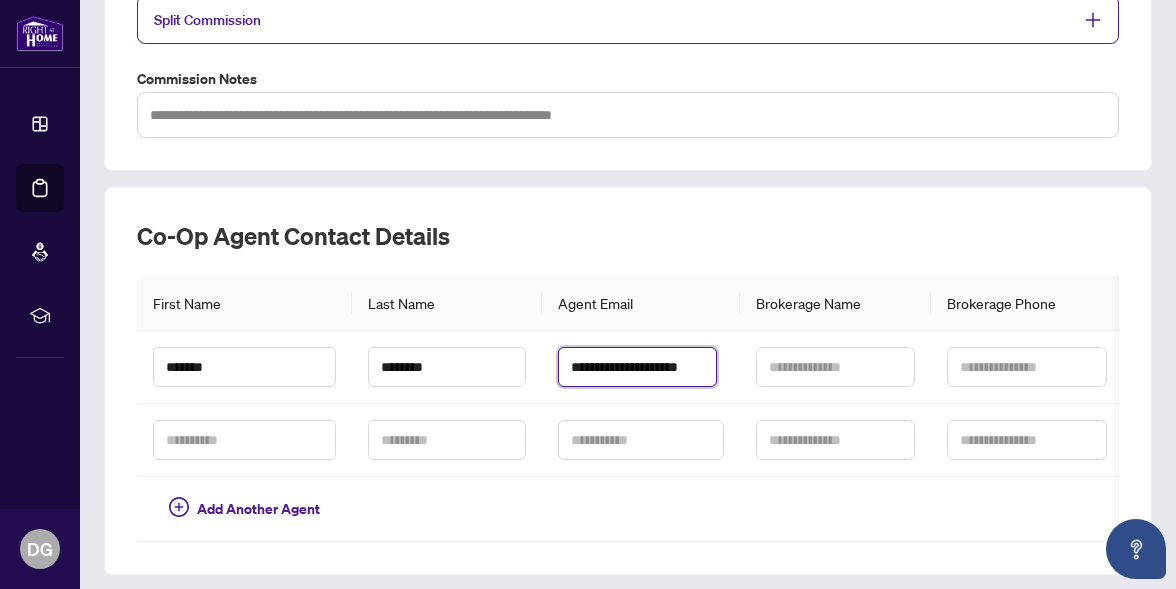 type on "**********" 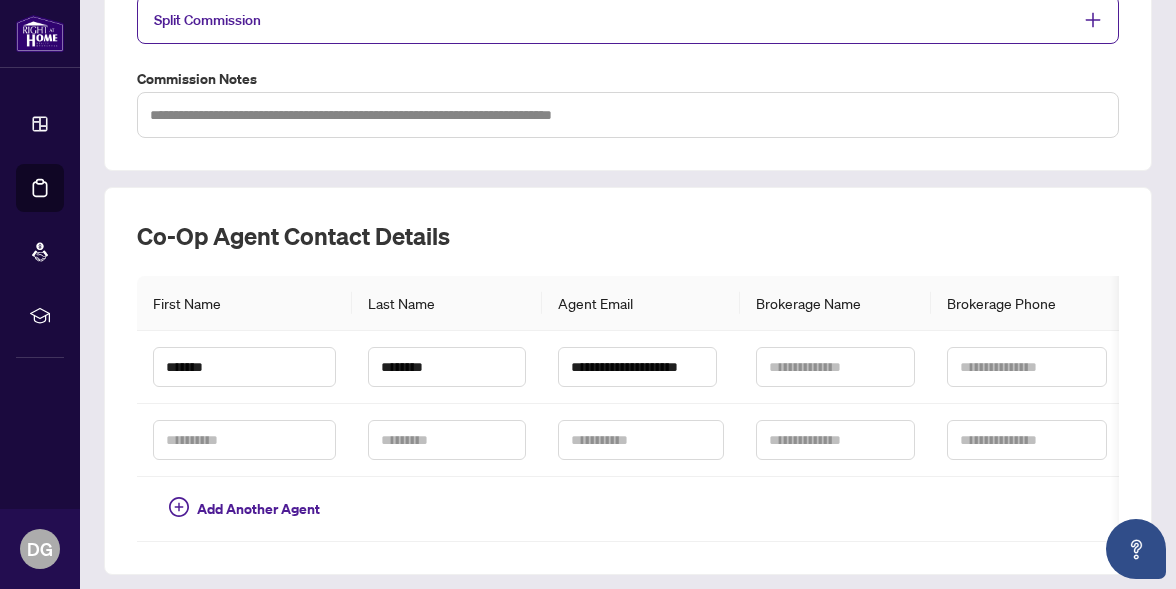 scroll, scrollTop: 0, scrollLeft: 0, axis: both 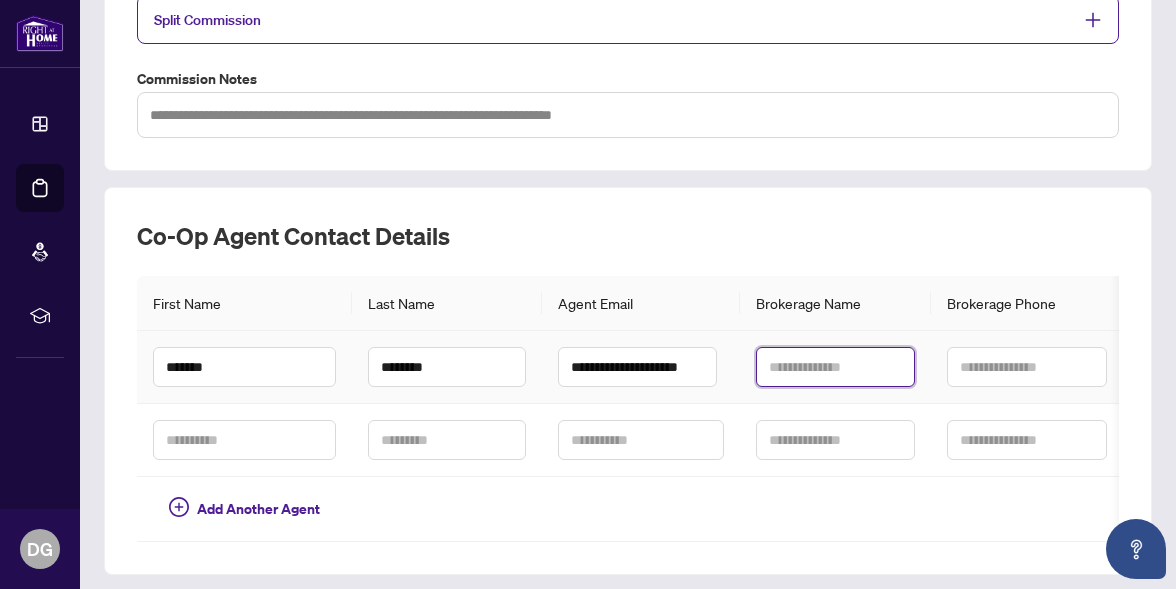 click at bounding box center (836, 367) 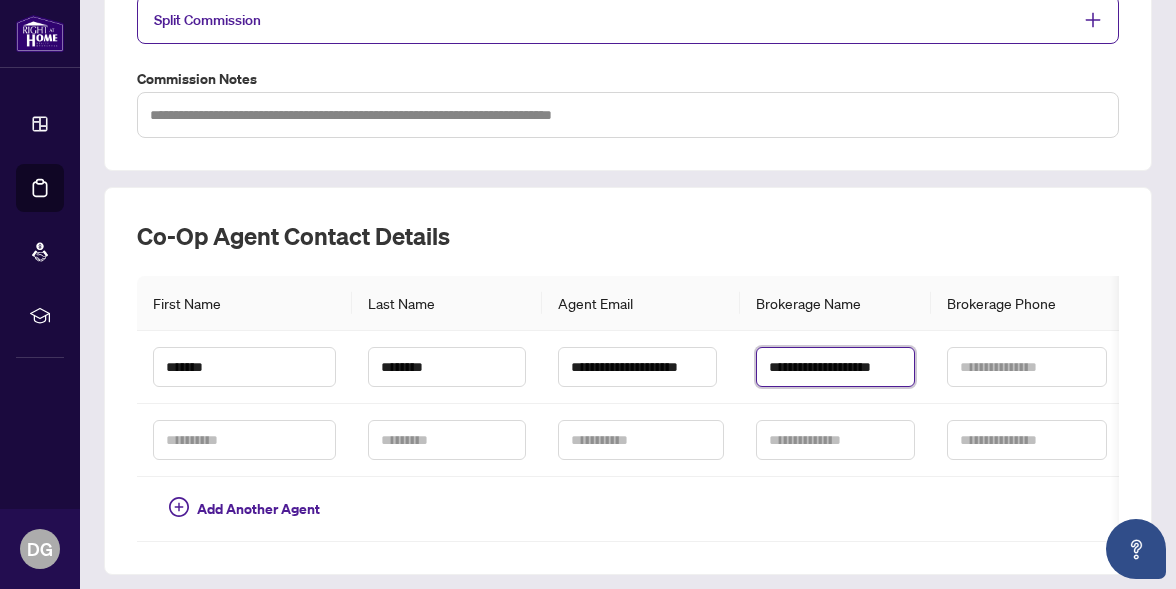 scroll, scrollTop: 0, scrollLeft: 3, axis: horizontal 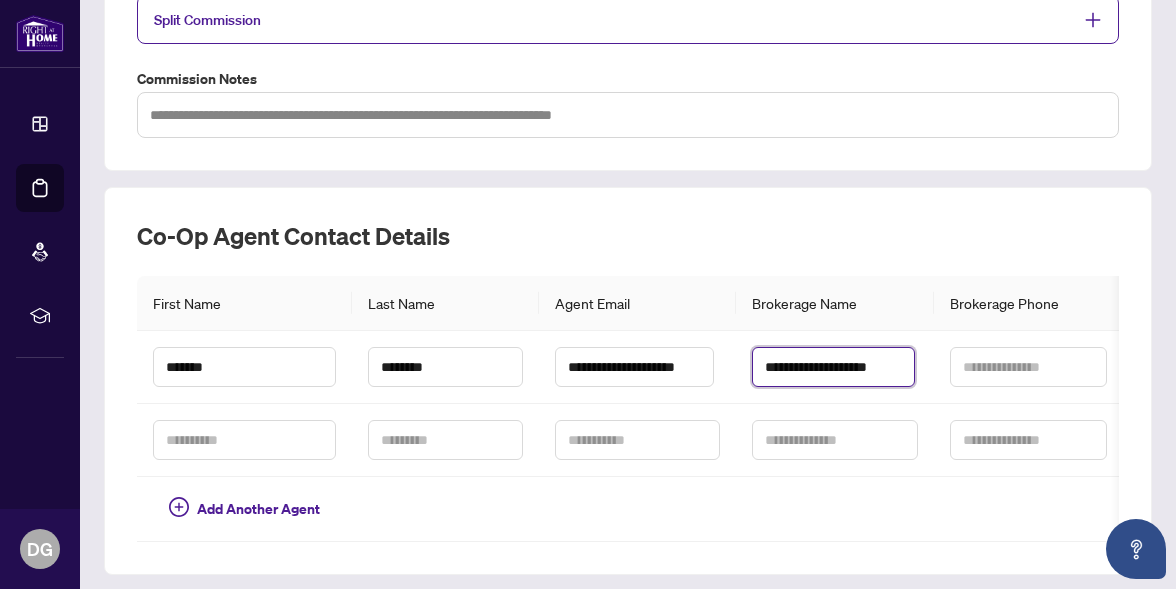 type on "**********" 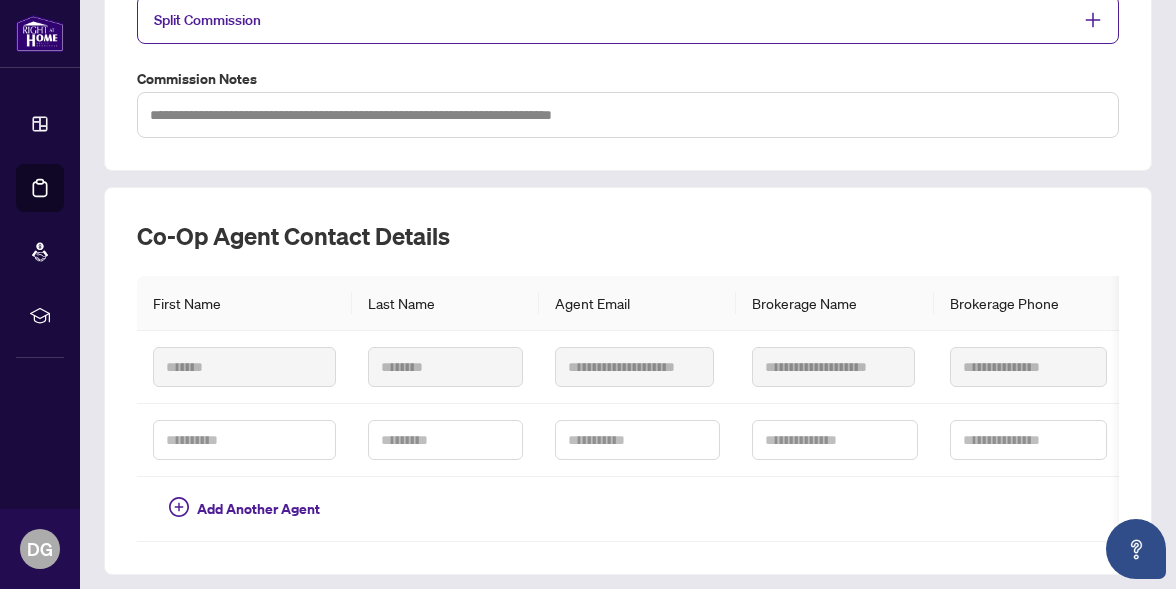 scroll, scrollTop: 0, scrollLeft: 0, axis: both 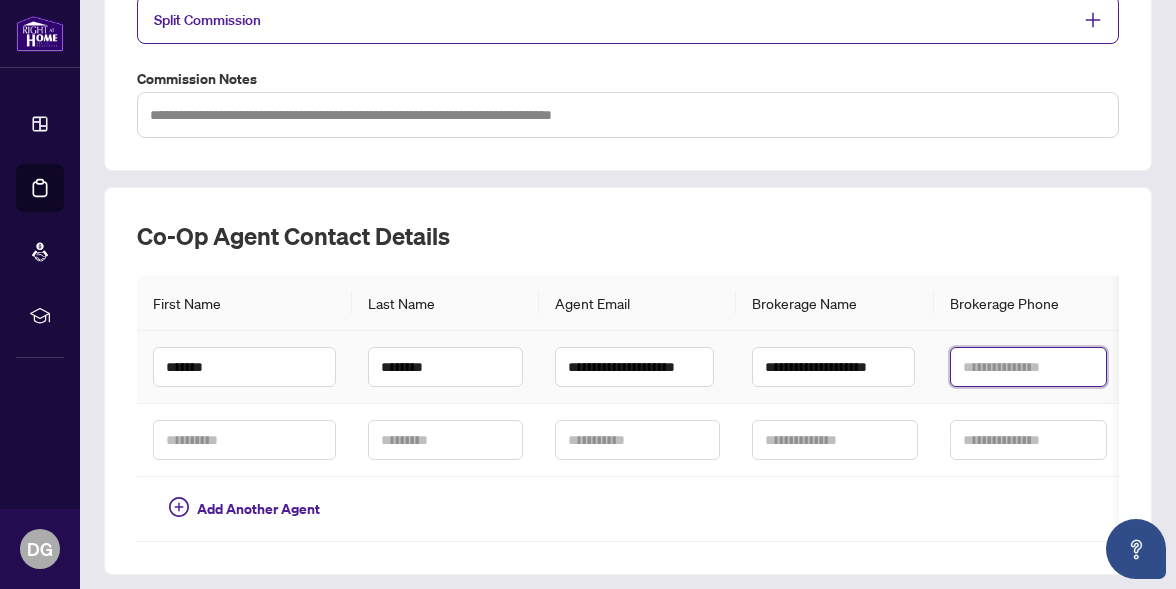 click at bounding box center (1028, 367) 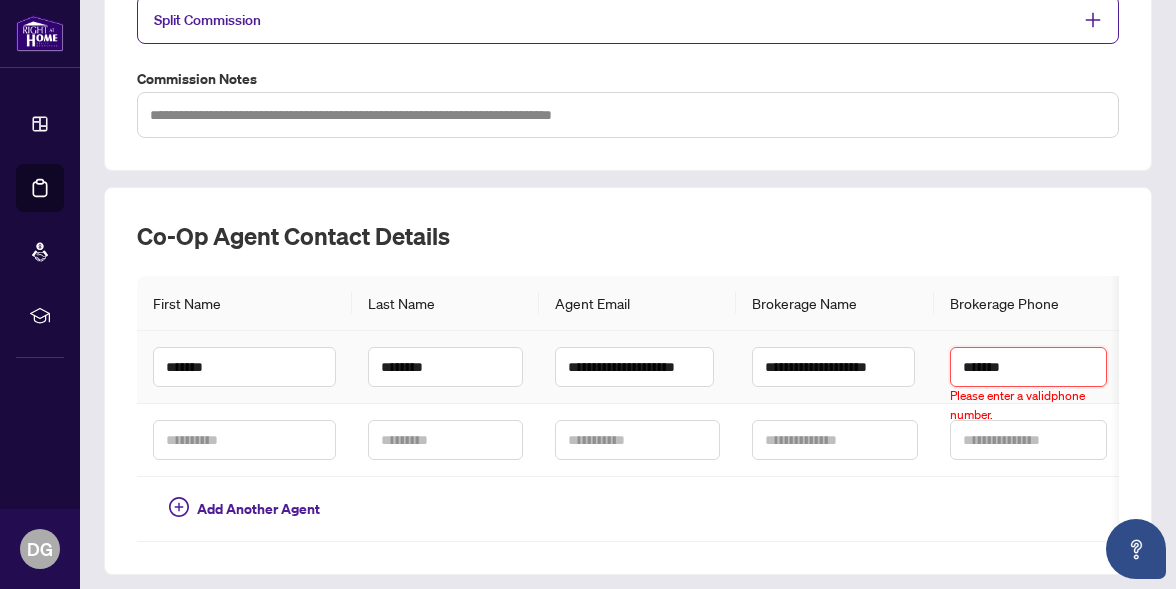 click on "*******" at bounding box center (1028, 367) 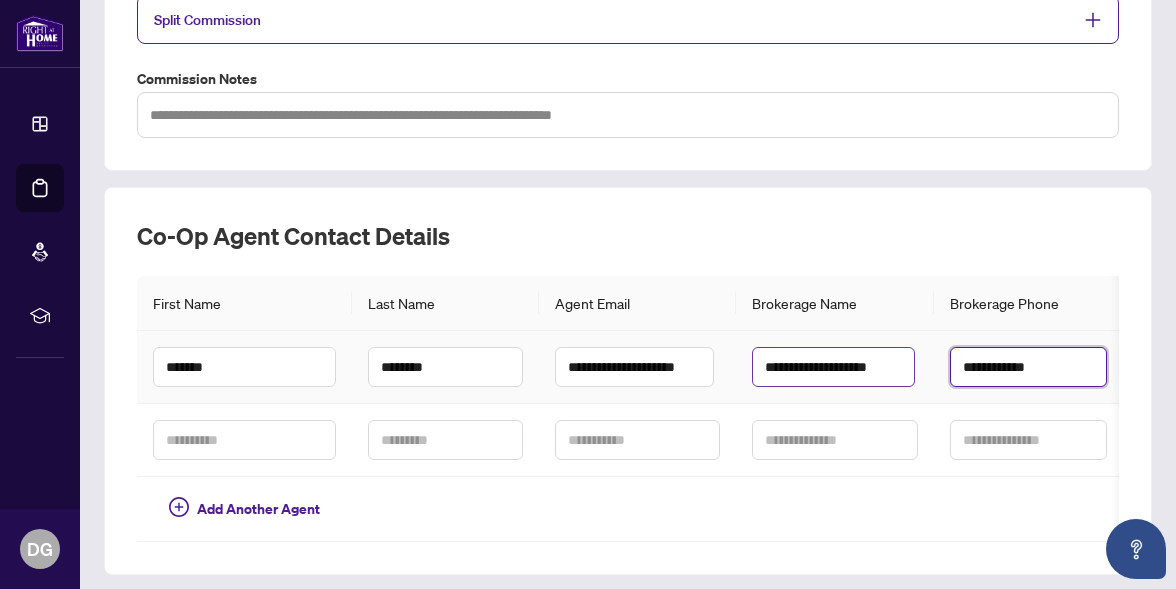 type on "**********" 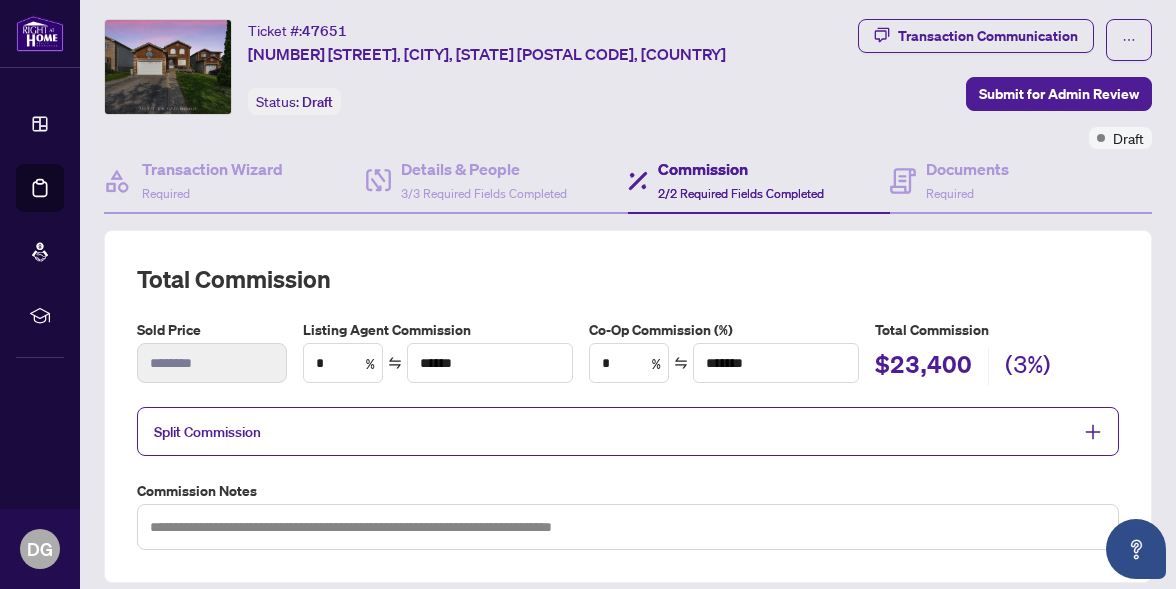 scroll, scrollTop: 42, scrollLeft: 0, axis: vertical 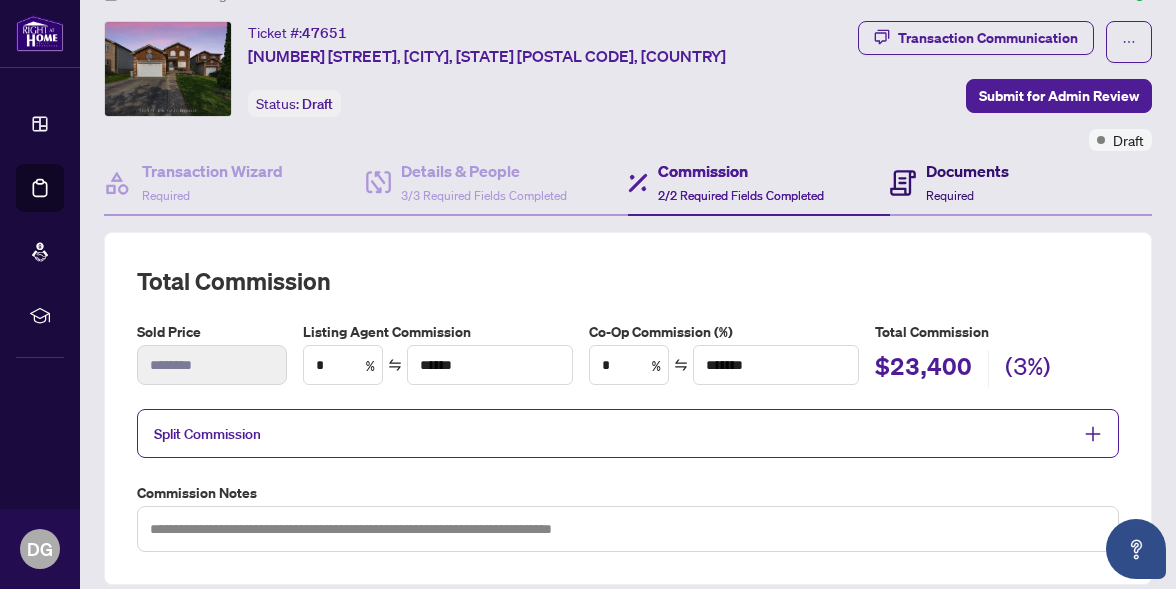 click on "Documents Required" at bounding box center [949, 182] 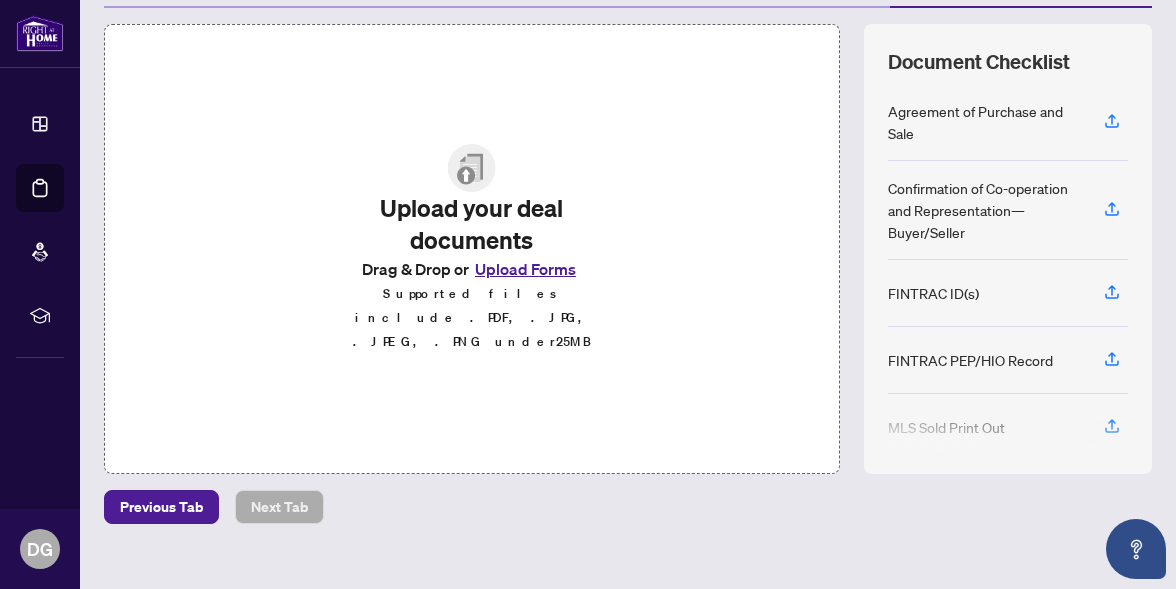 scroll, scrollTop: 276, scrollLeft: 0, axis: vertical 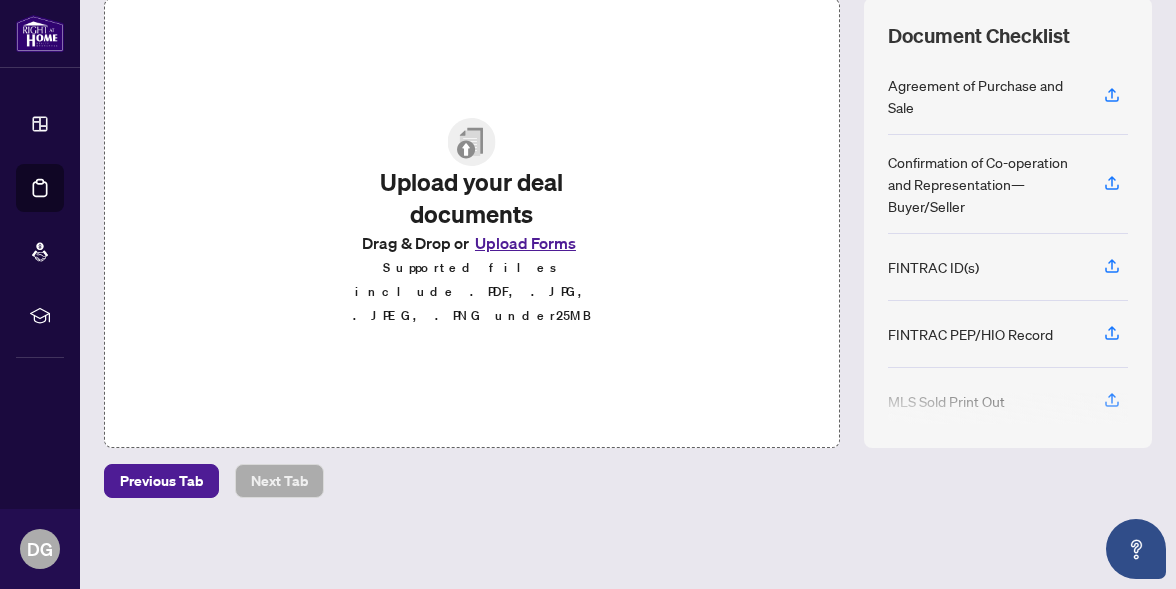 click on "Upload Forms" at bounding box center [525, 243] 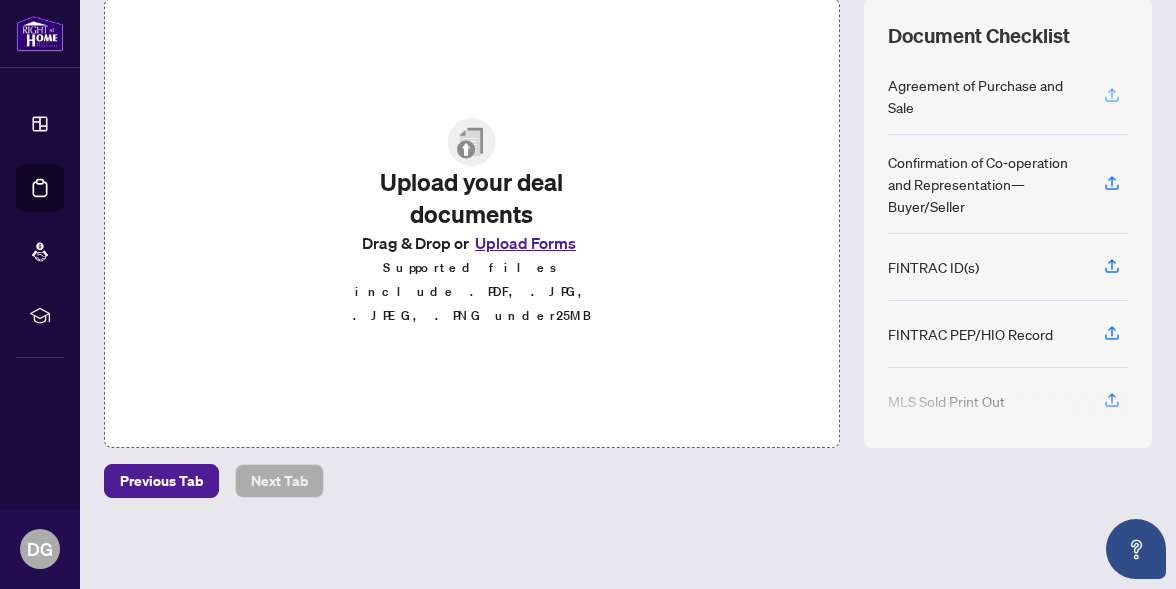 click 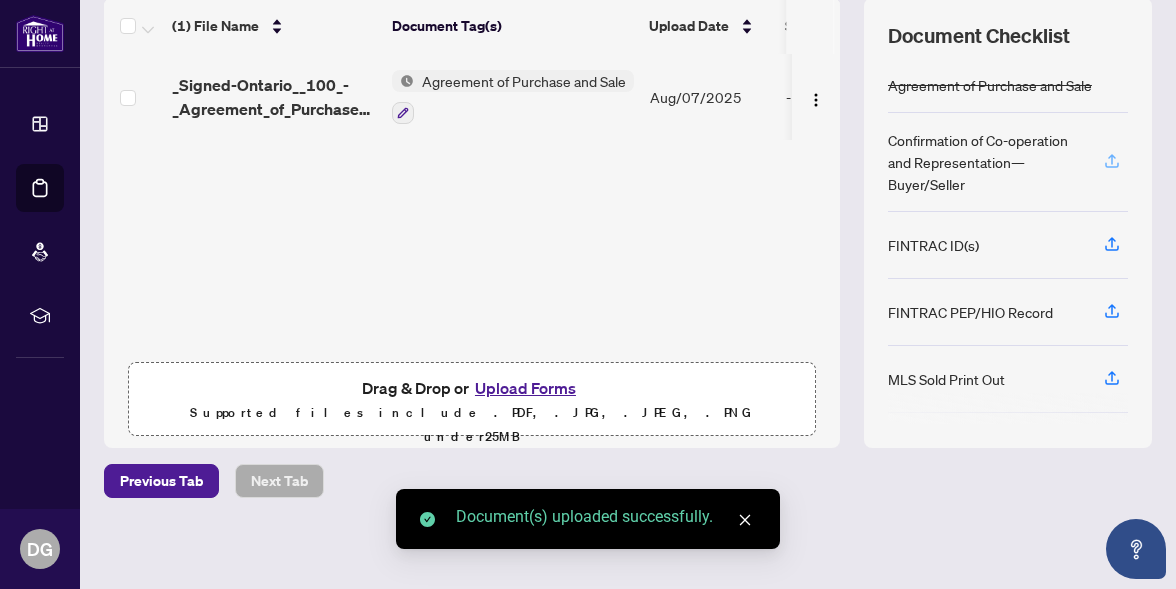 click 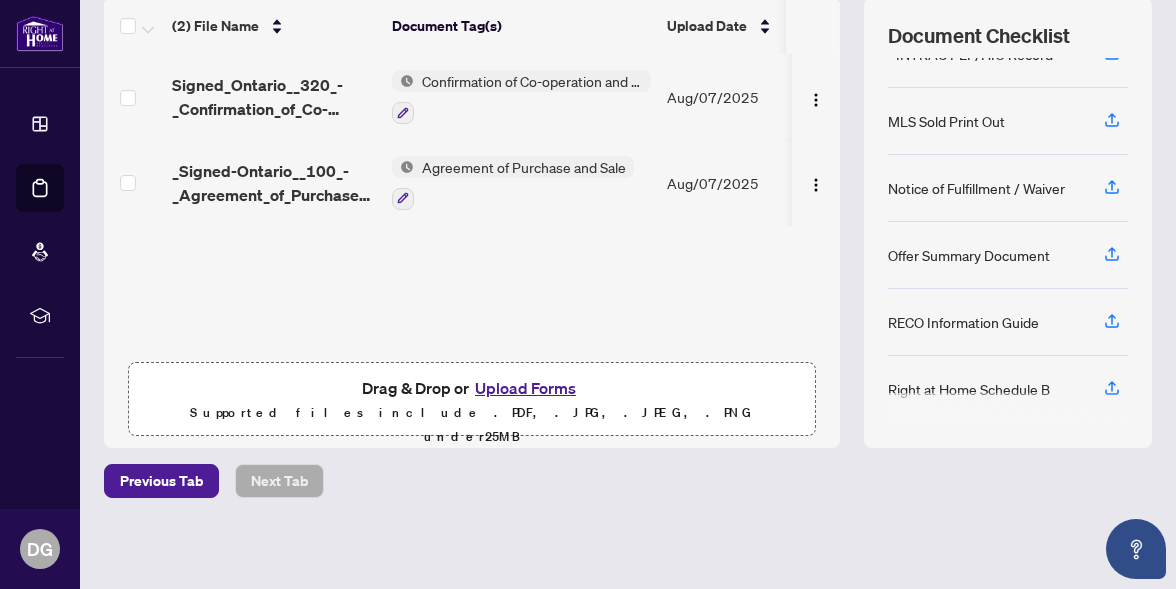 scroll, scrollTop: 237, scrollLeft: 0, axis: vertical 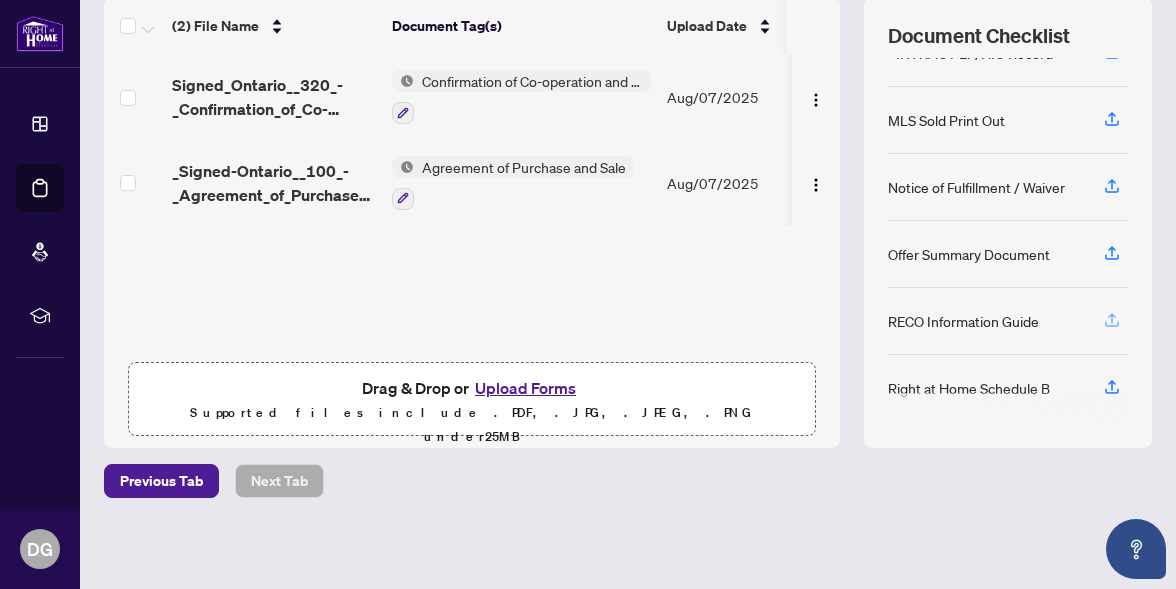 click 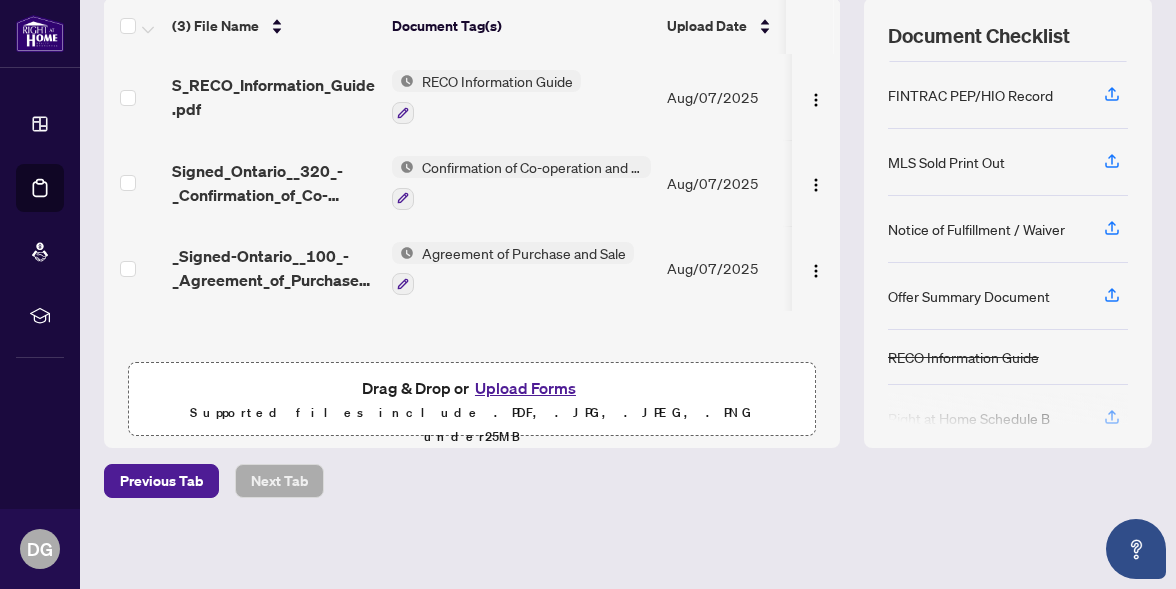 scroll, scrollTop: 226, scrollLeft: 0, axis: vertical 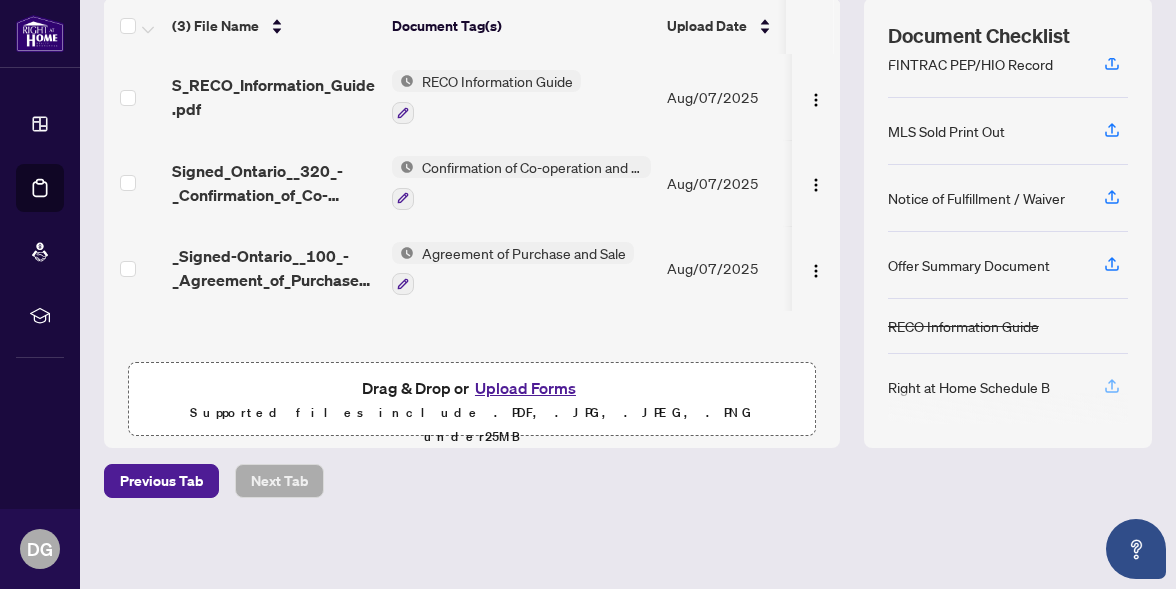 click 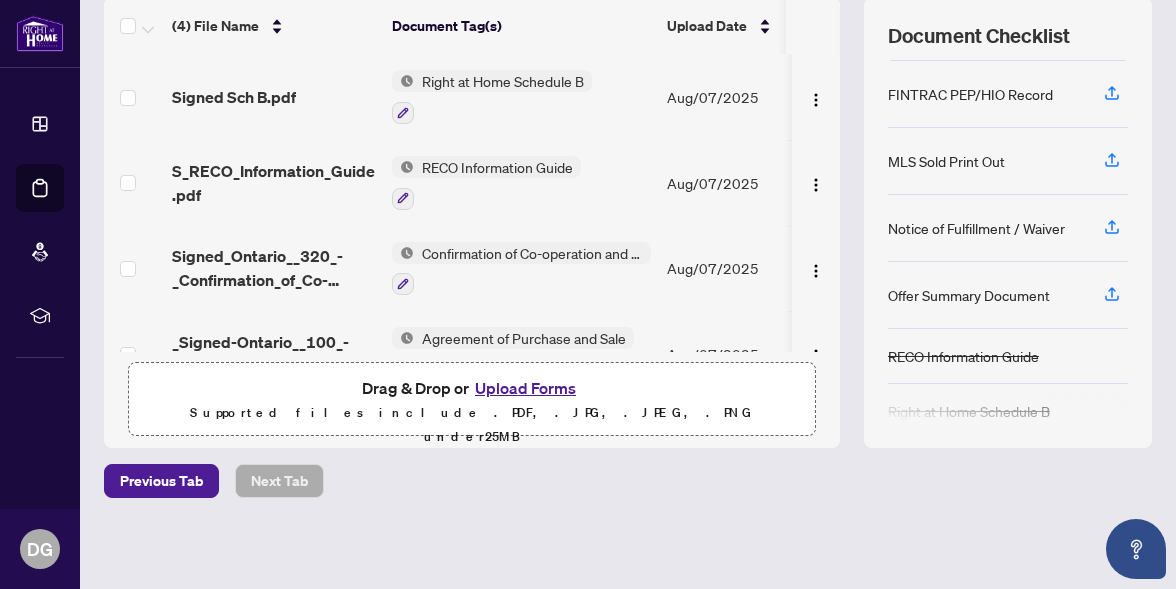 scroll, scrollTop: 207, scrollLeft: 0, axis: vertical 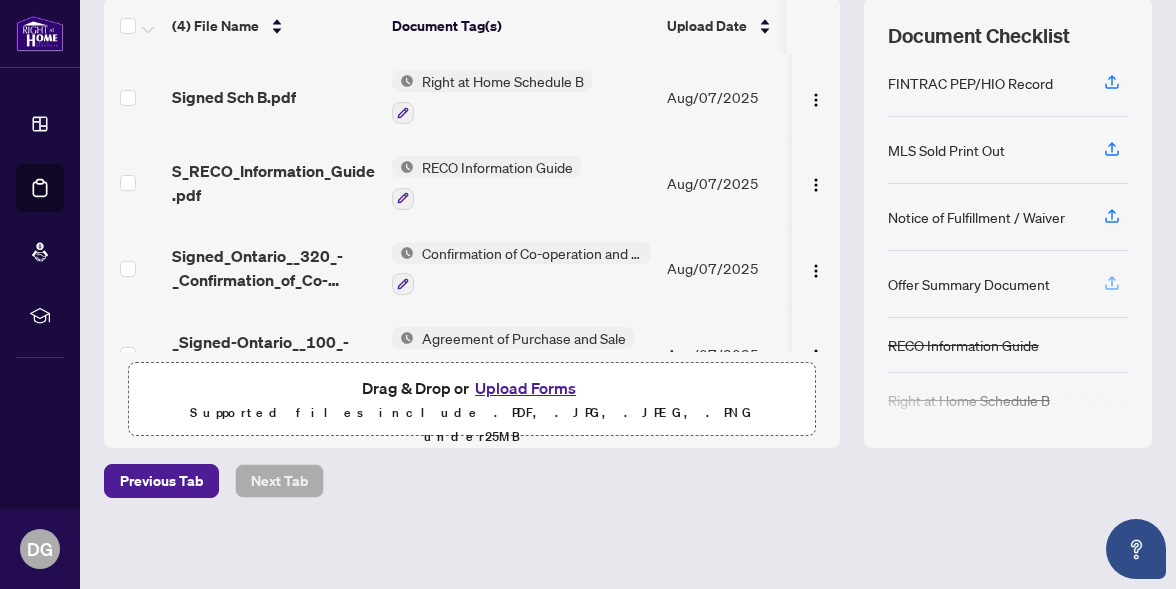 click 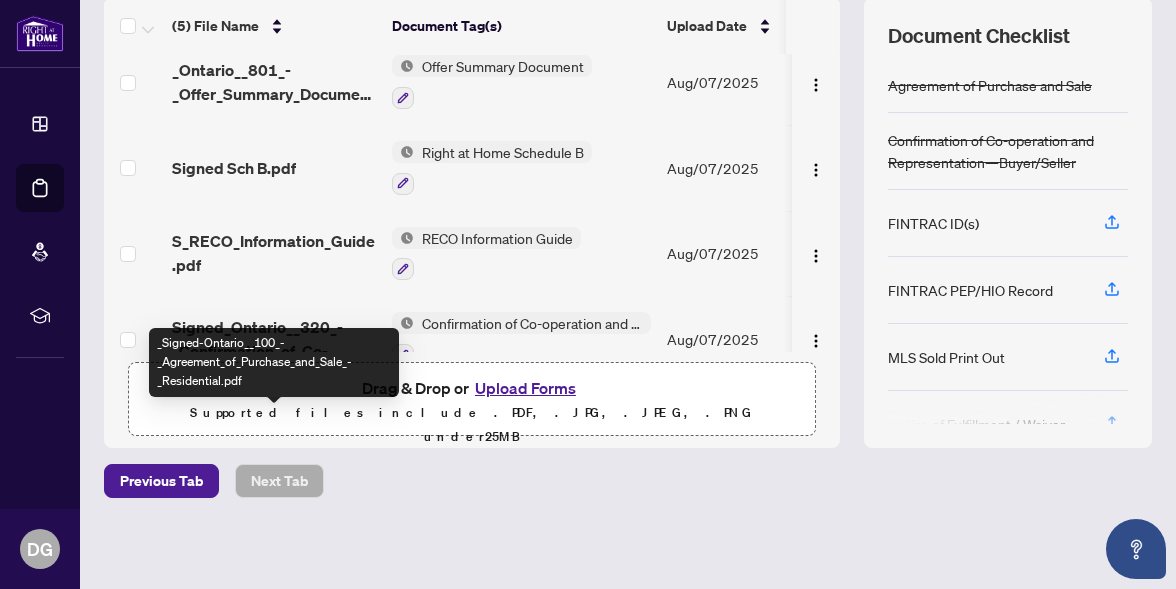 scroll, scrollTop: 0, scrollLeft: 0, axis: both 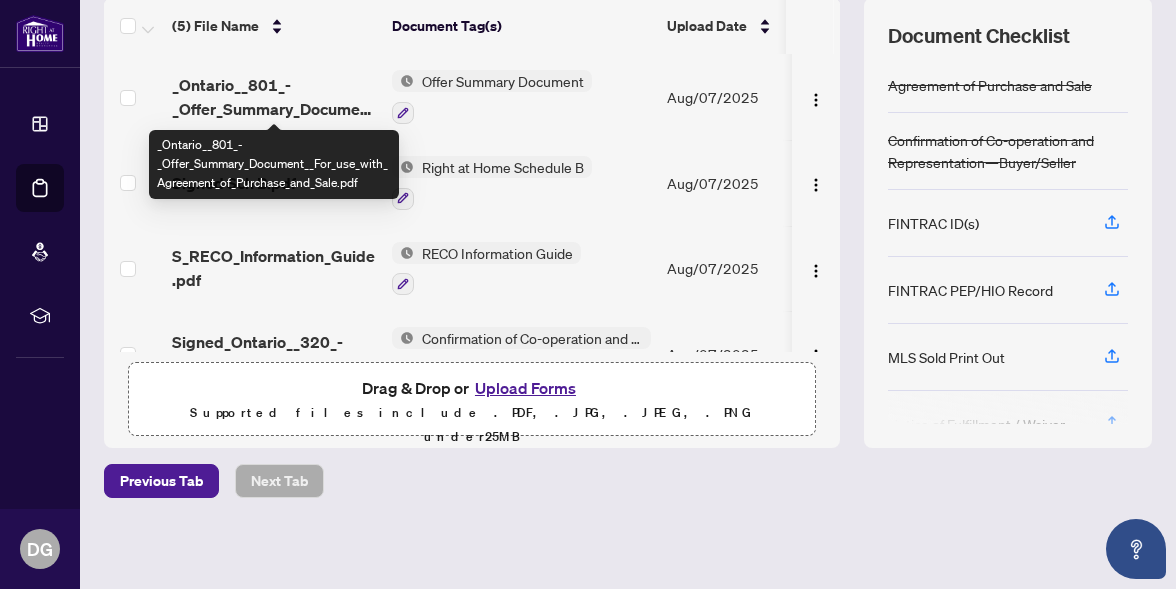 click on "_Ontario__801_-_Offer_Summary_Document__For_use_with_Agreement_of_Purchase_and_Sale.pdf" at bounding box center (274, 97) 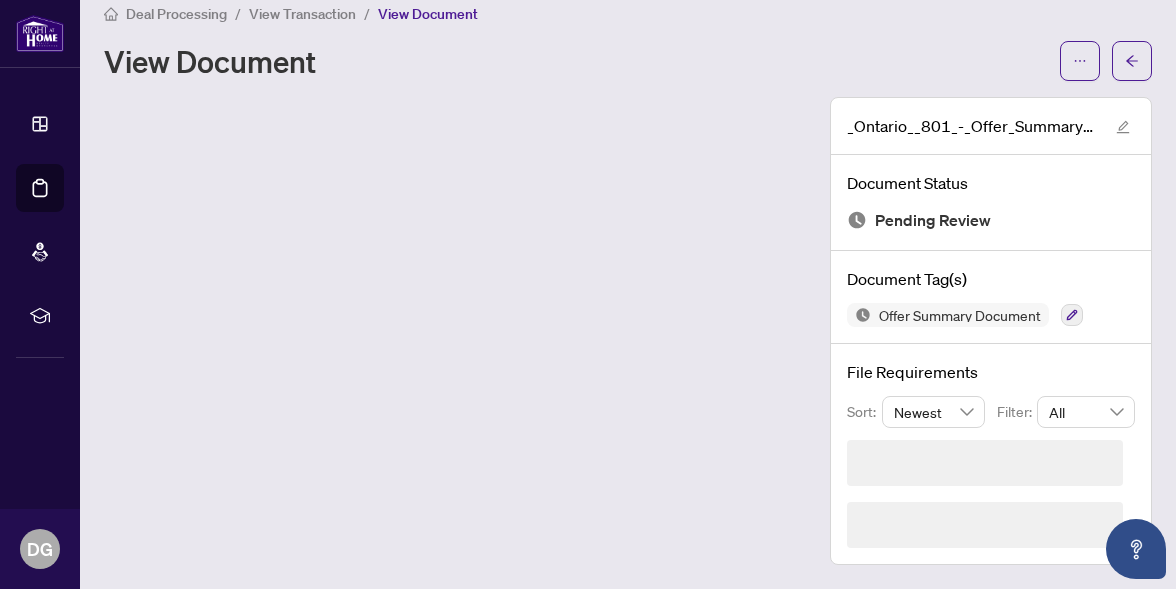 scroll, scrollTop: 0, scrollLeft: 0, axis: both 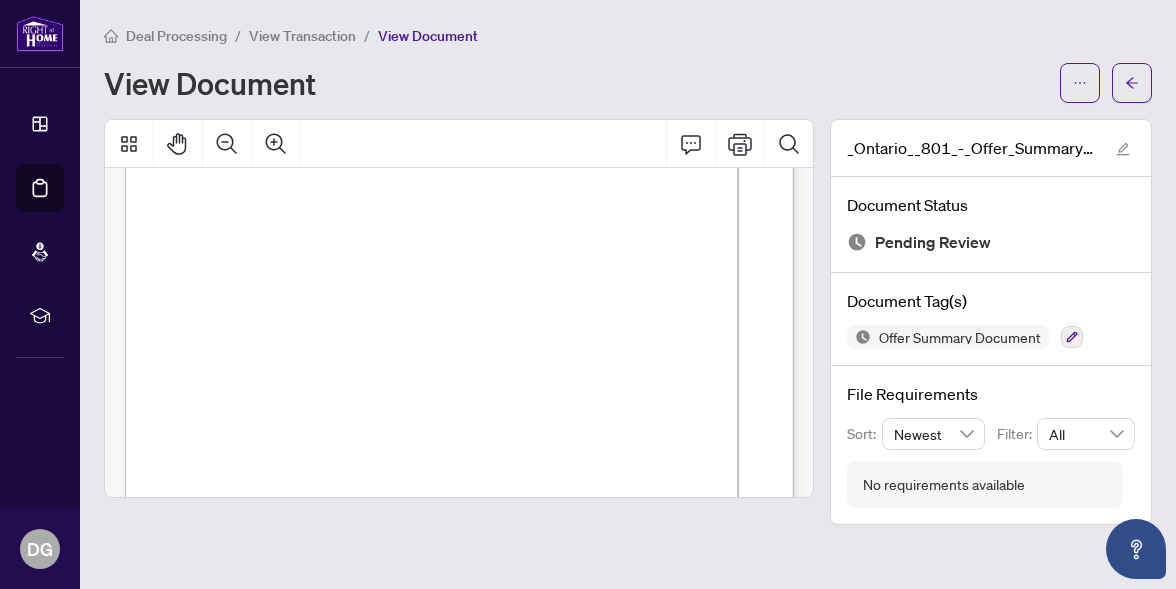 click on "View Document" at bounding box center [576, 83] 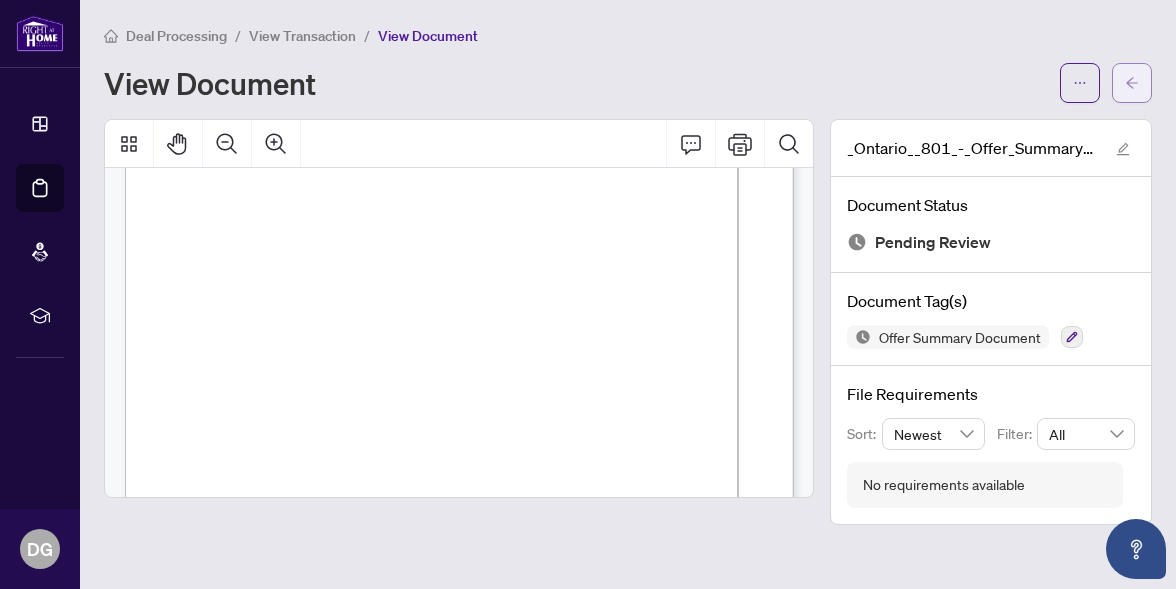 click 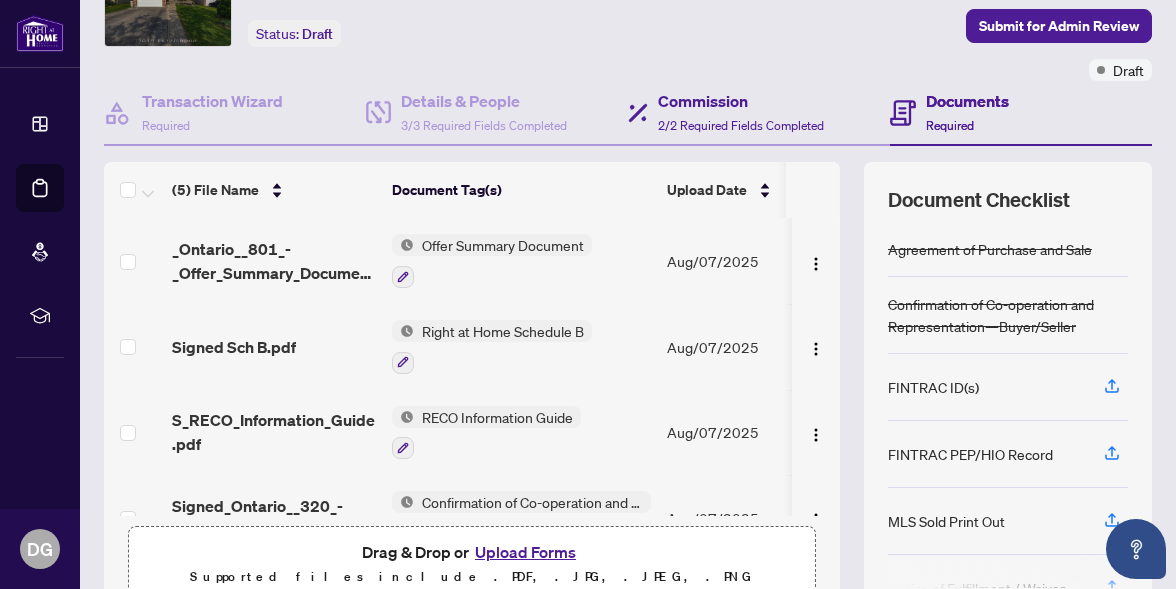 scroll, scrollTop: 122, scrollLeft: 0, axis: vertical 